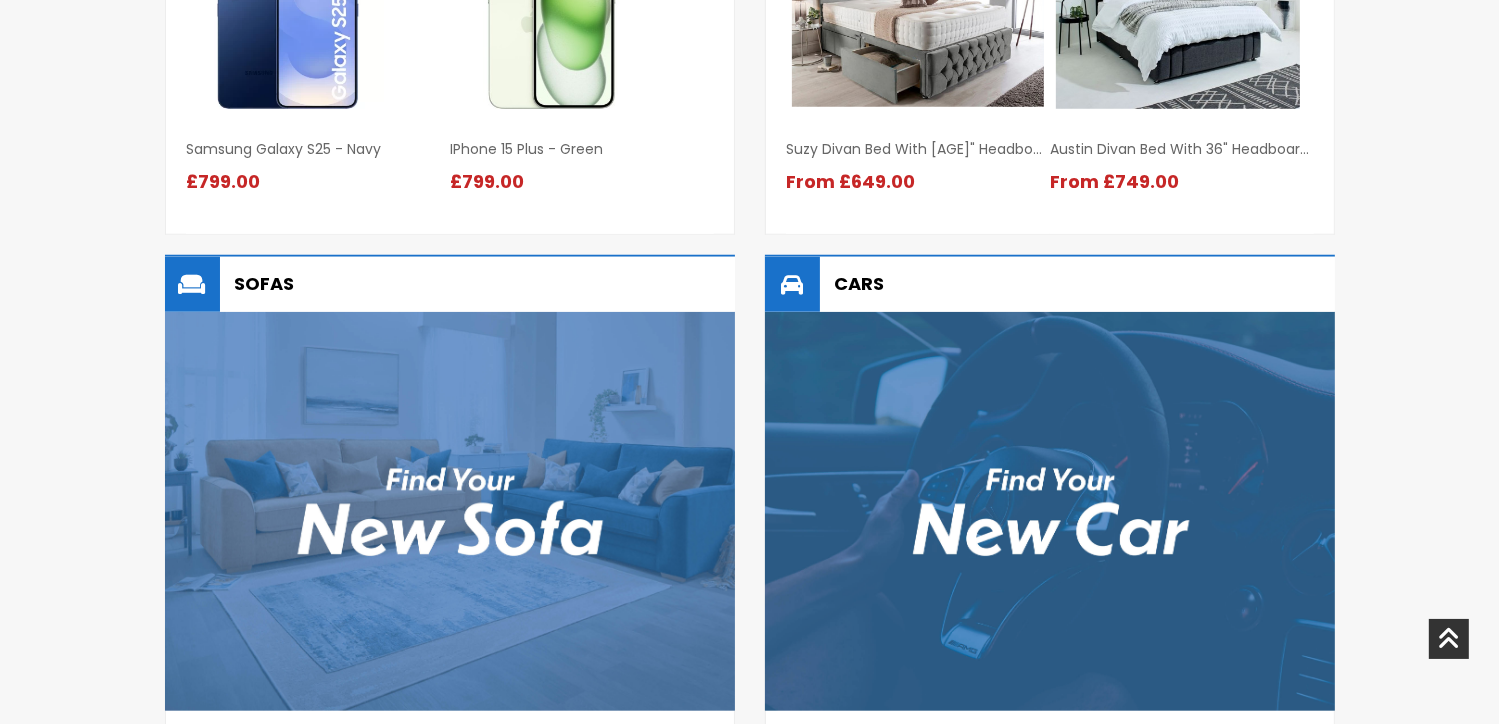 scroll, scrollTop: 1800, scrollLeft: 0, axis: vertical 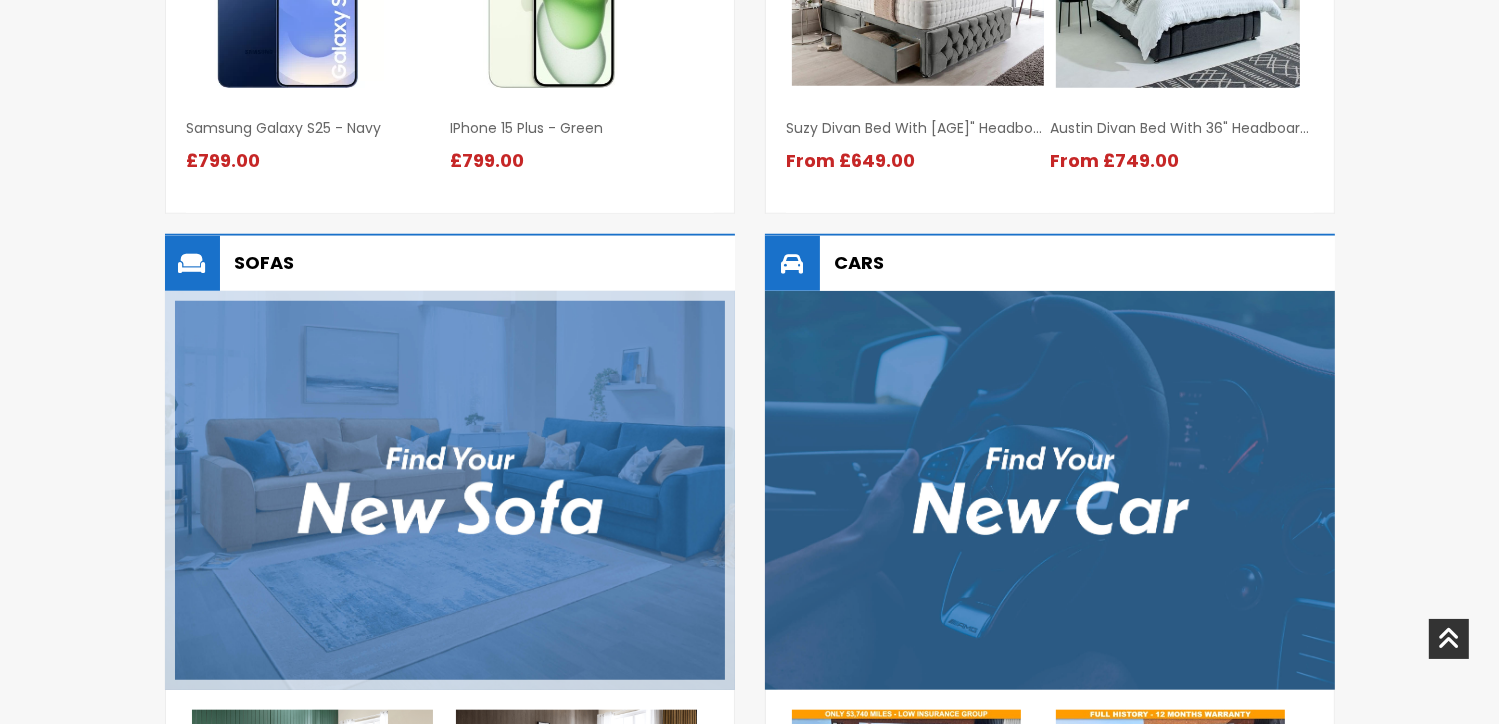 click at bounding box center [450, 490] 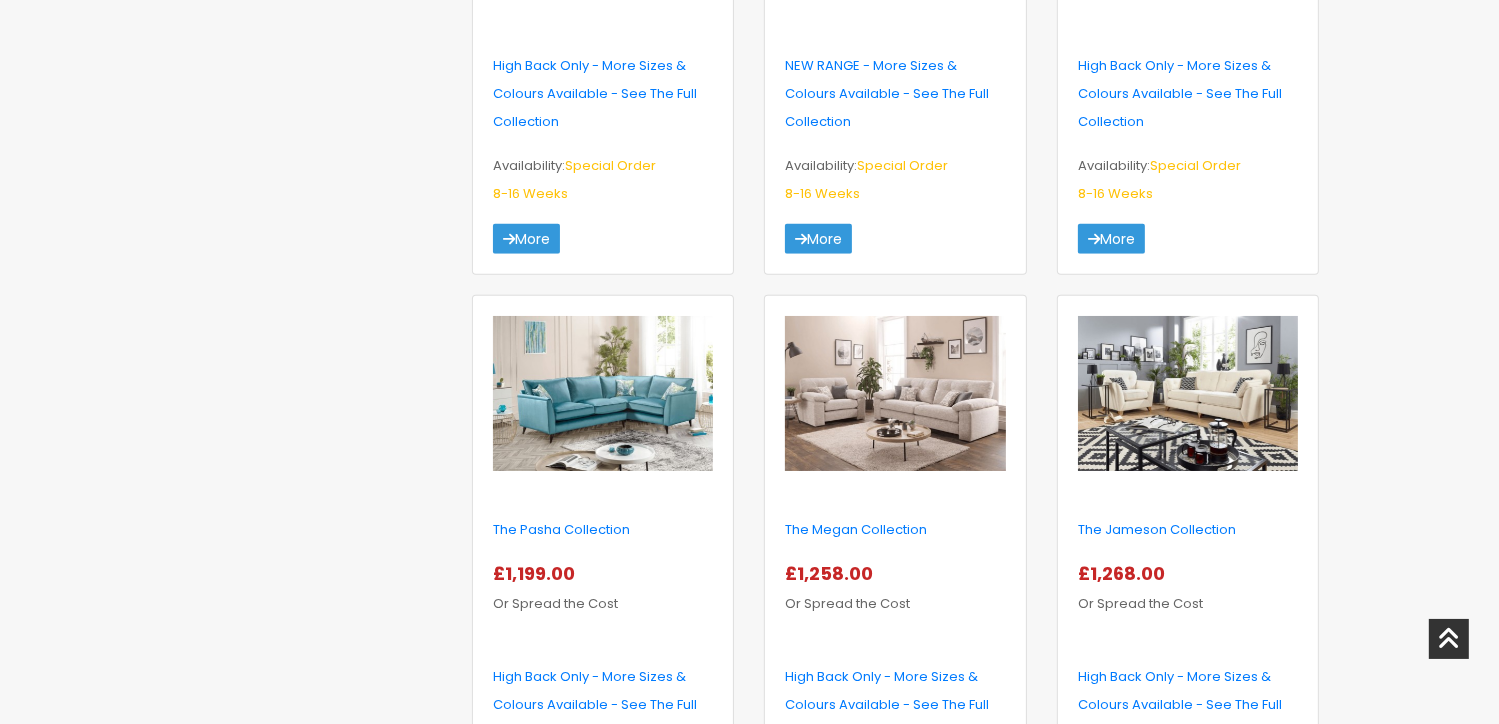 scroll, scrollTop: 1100, scrollLeft: 0, axis: vertical 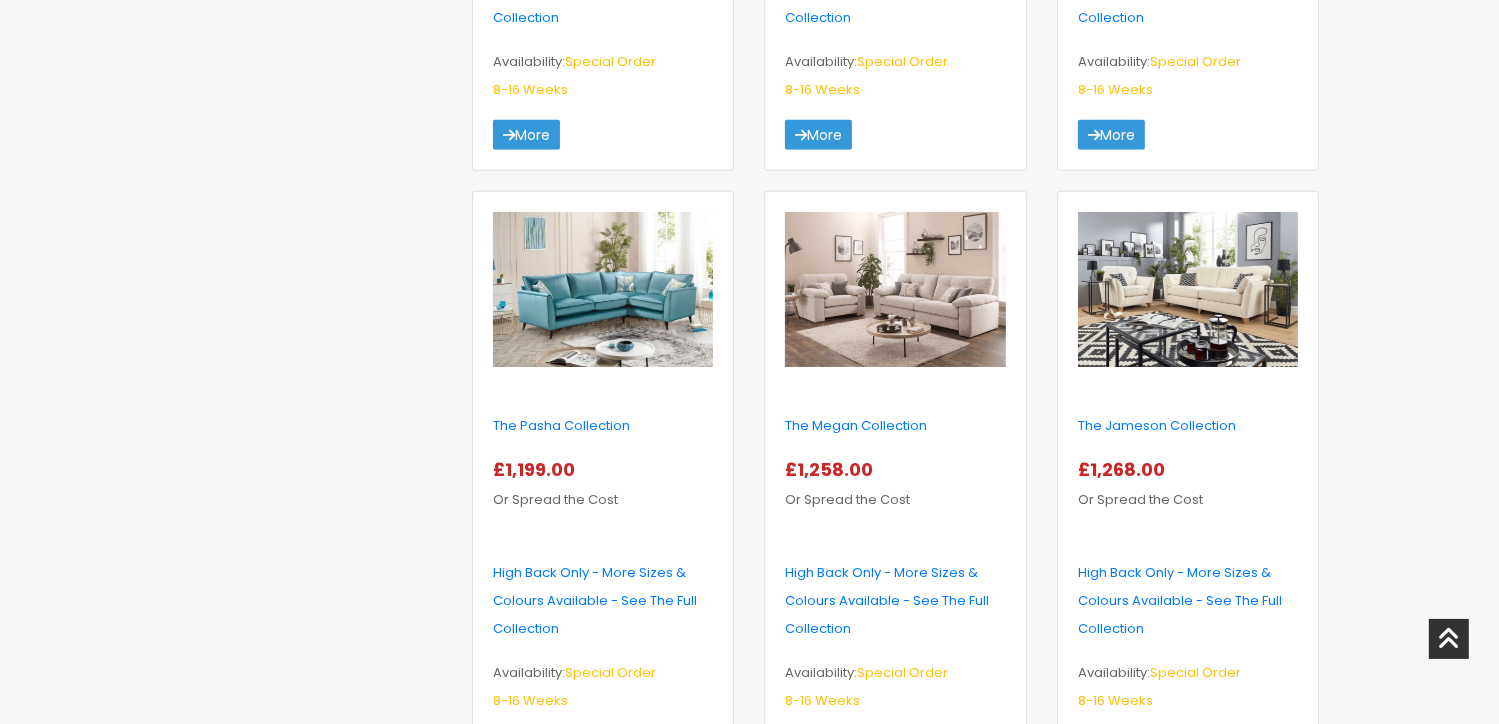 click at bounding box center (895, 290) 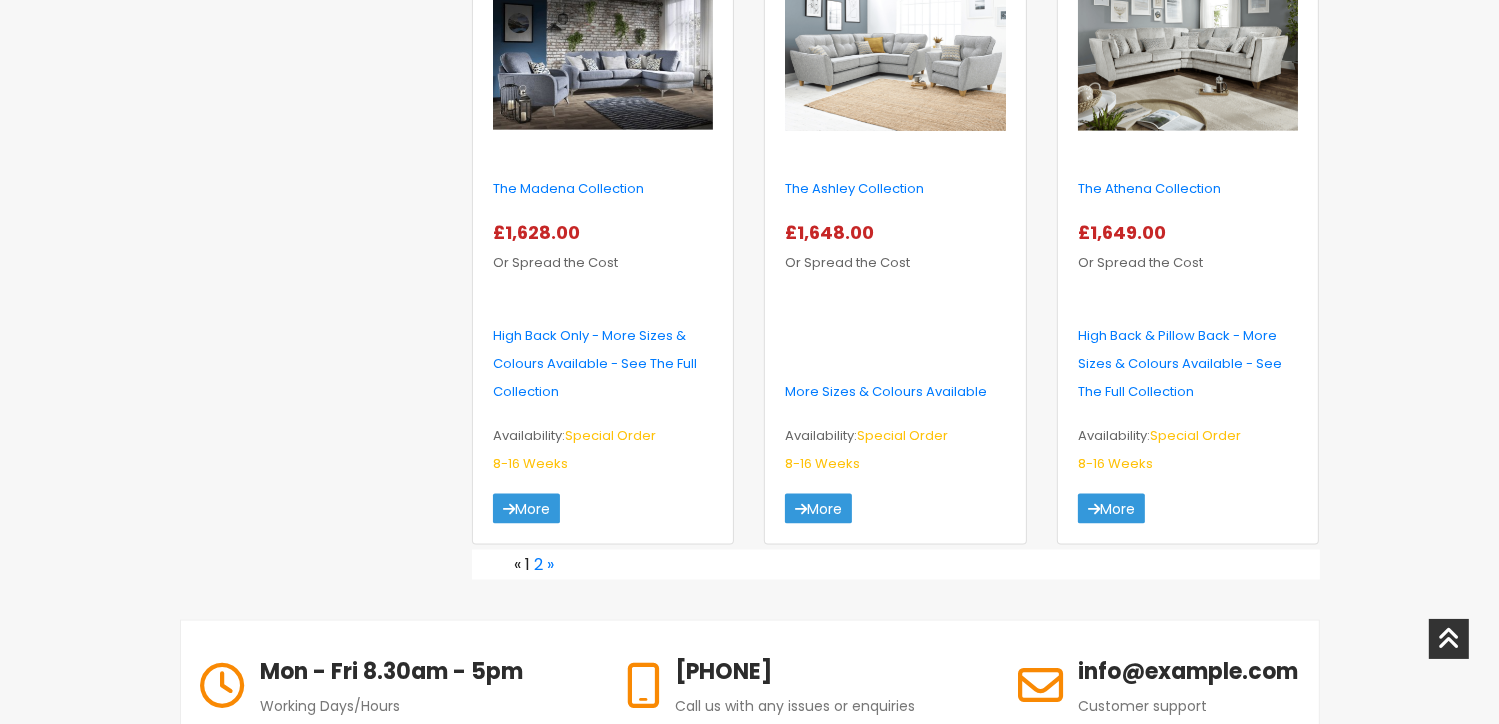 scroll, scrollTop: 3200, scrollLeft: 0, axis: vertical 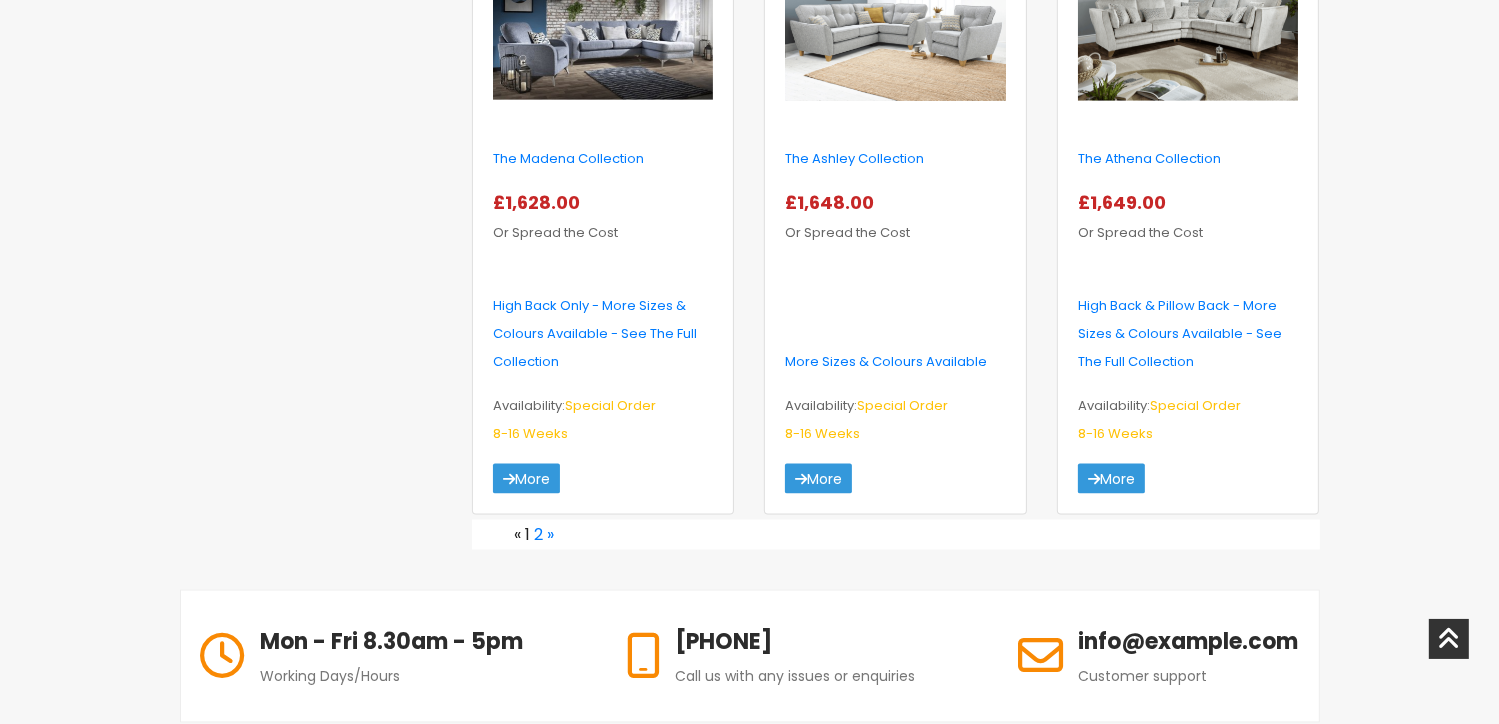 click at bounding box center [603, 23] 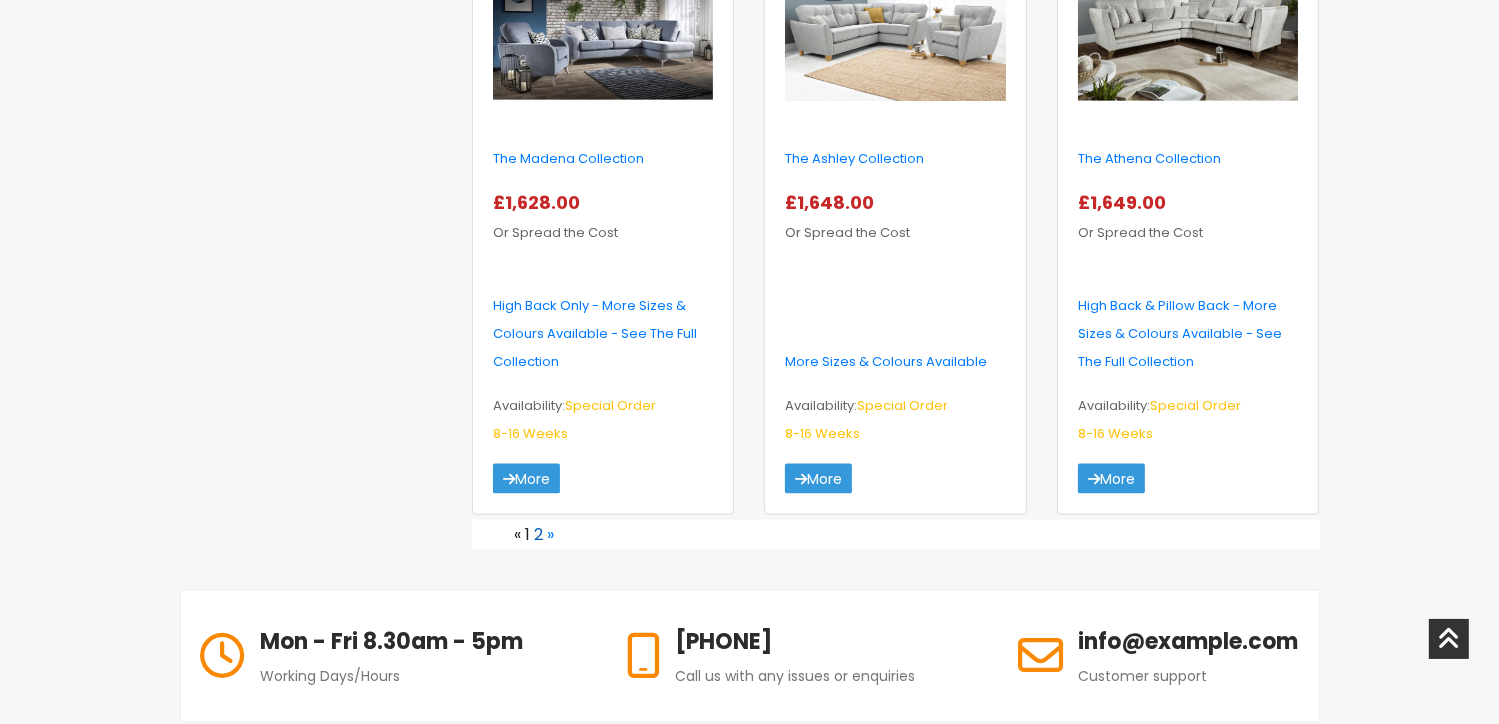 click on "2" at bounding box center [538, 534] 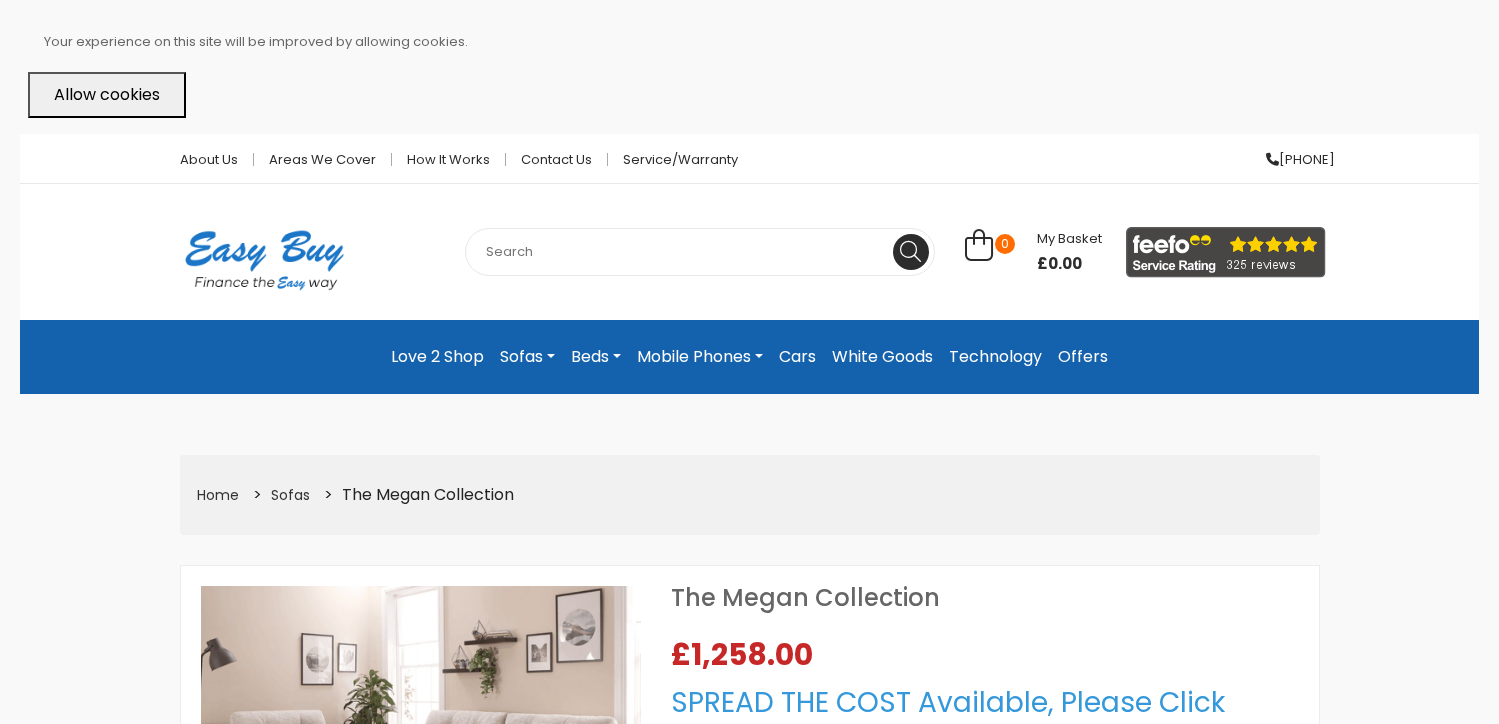 scroll, scrollTop: 0, scrollLeft: 0, axis: both 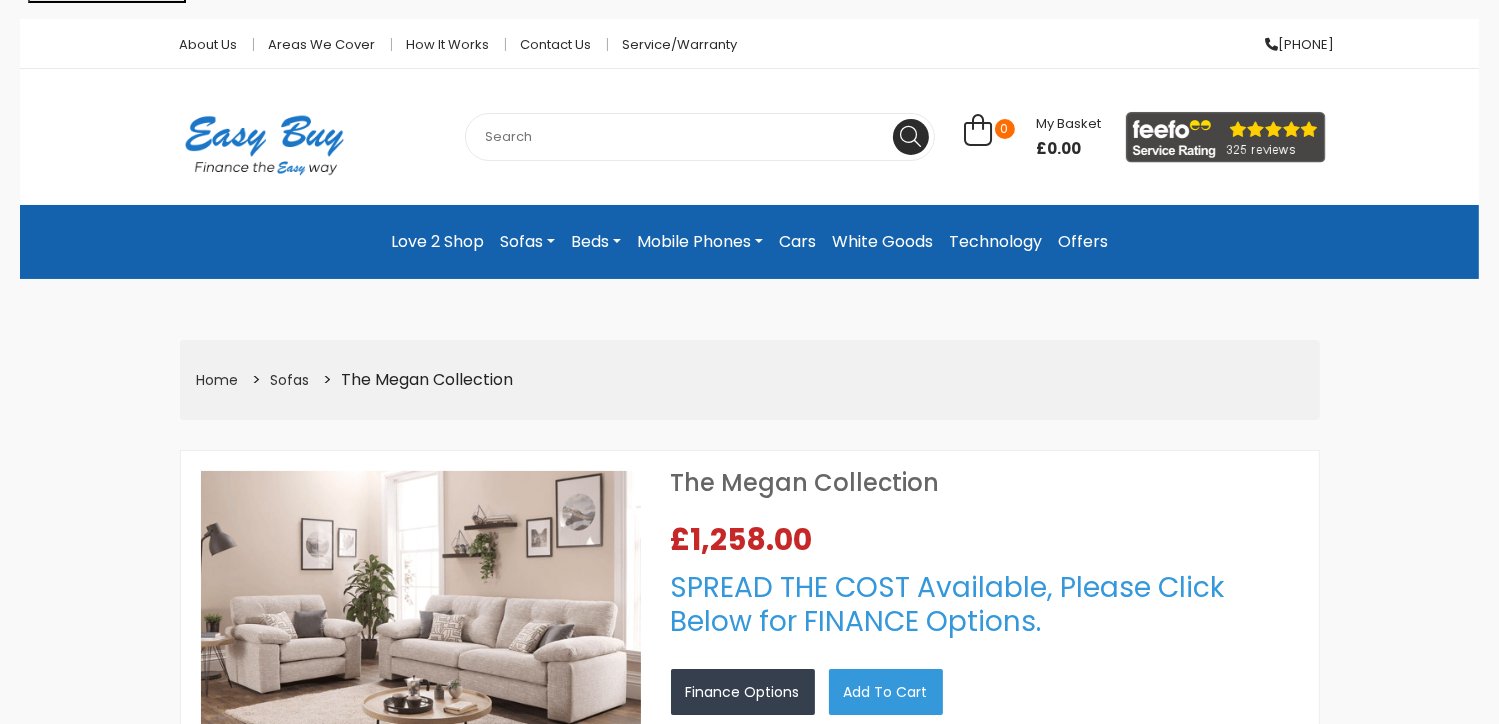select on "104" 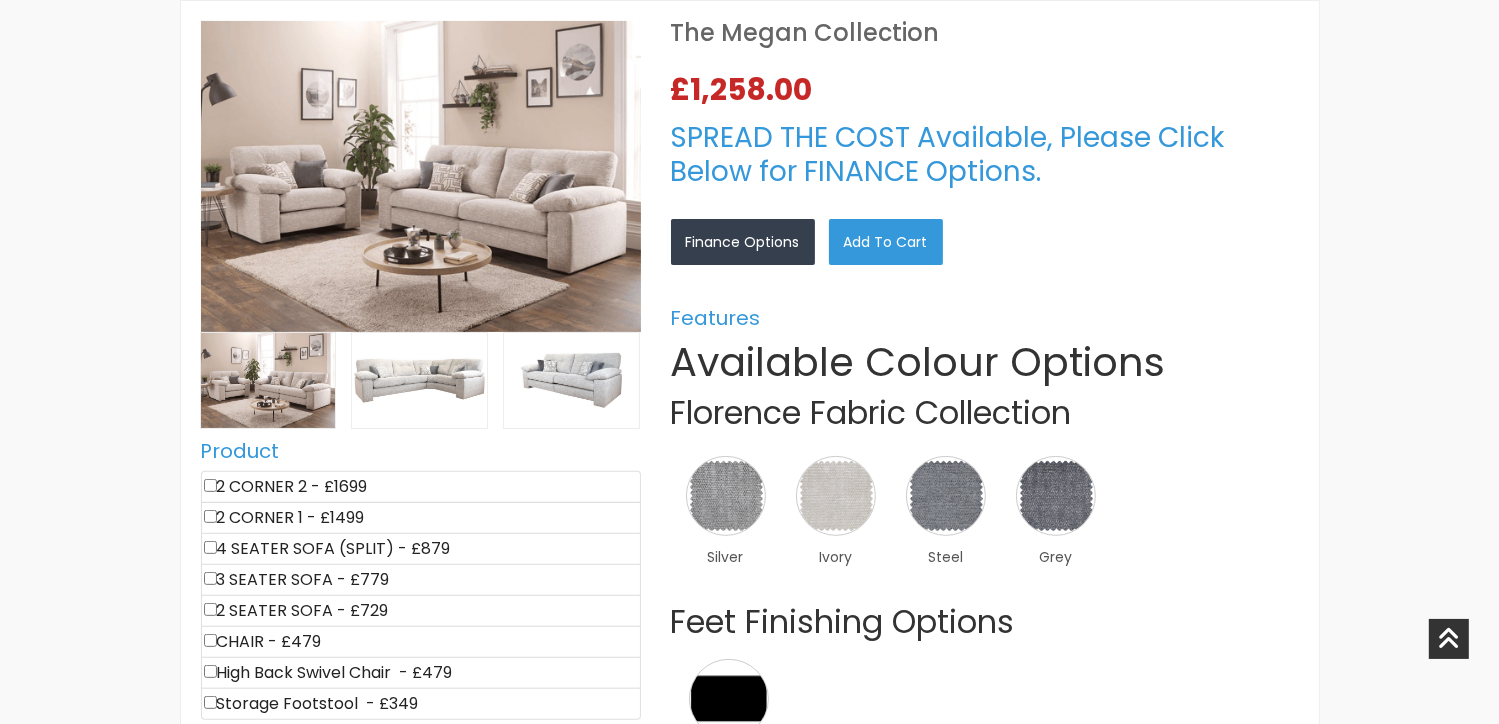 scroll, scrollTop: 600, scrollLeft: 0, axis: vertical 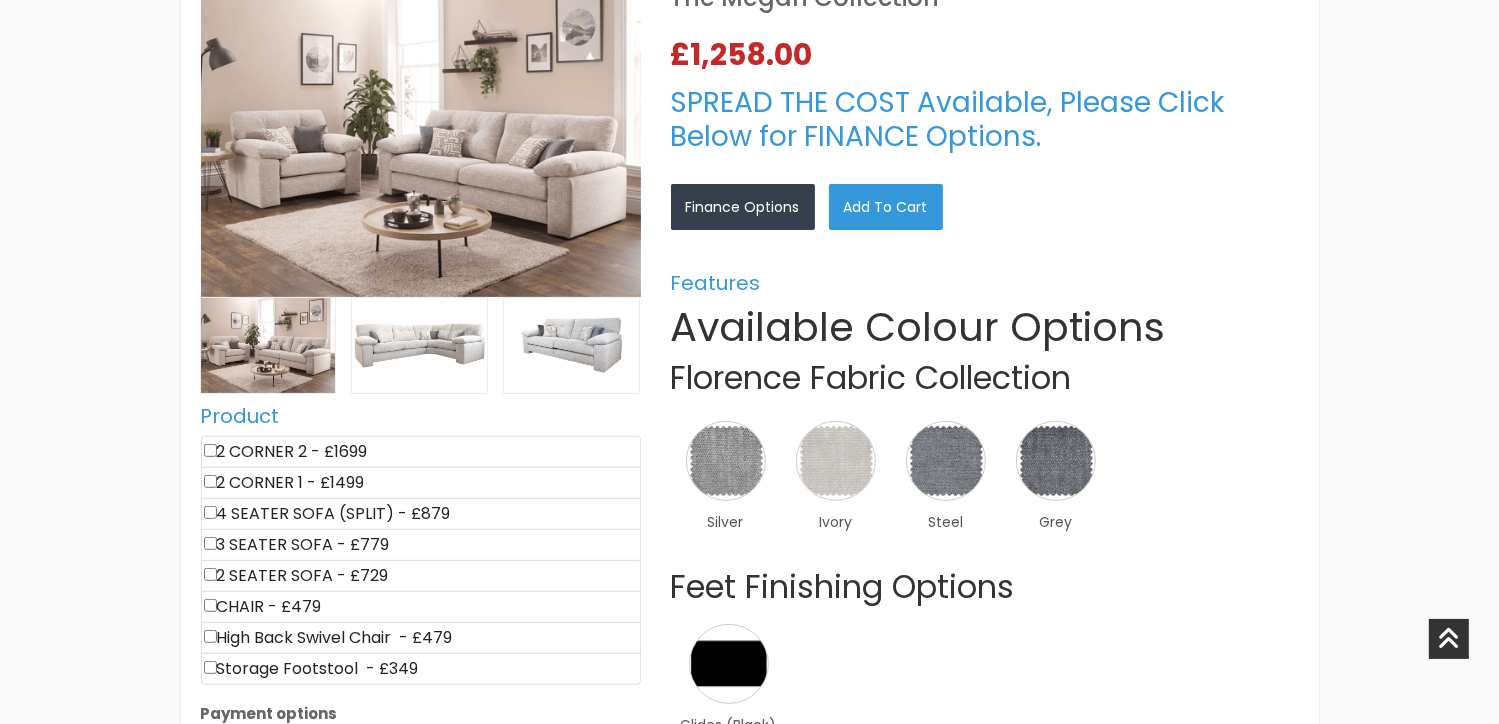 click at bounding box center [210, 543] 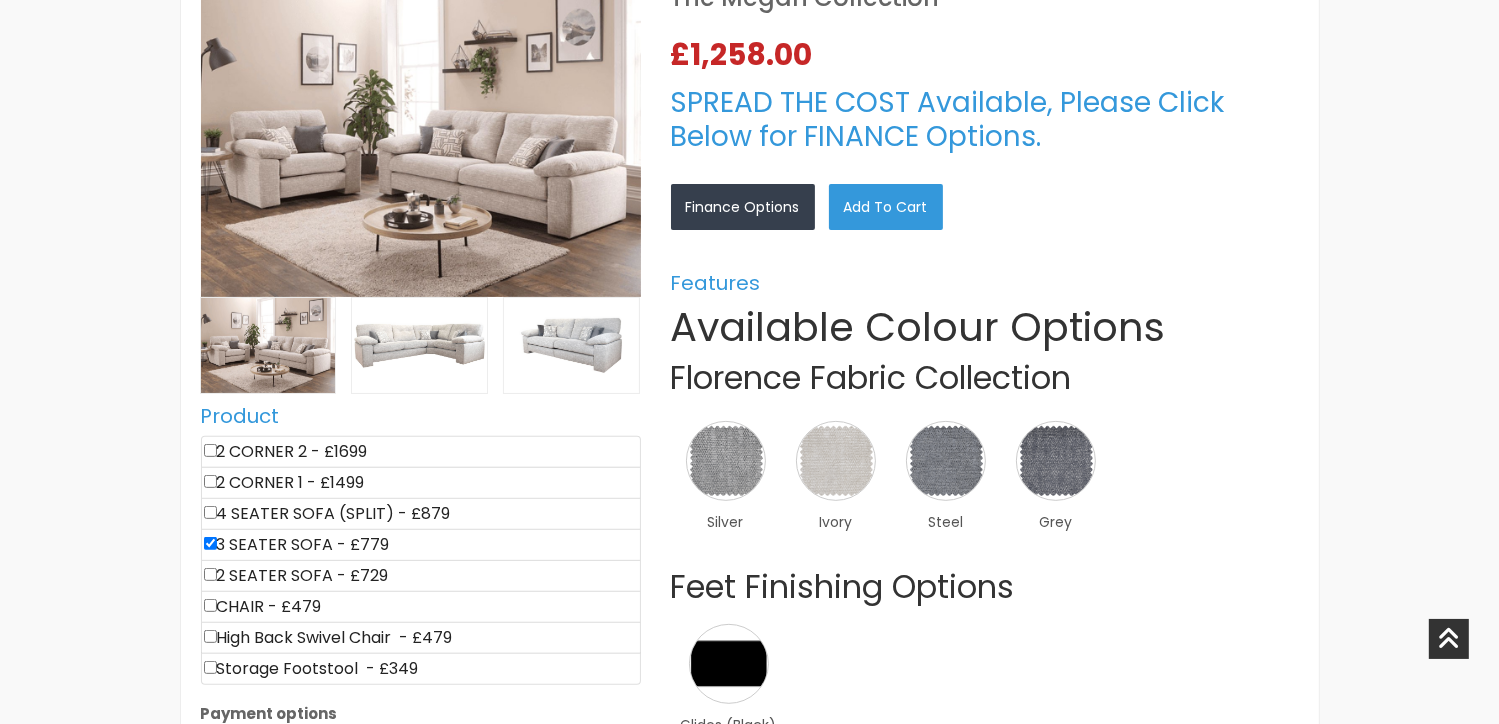 click at bounding box center [210, 543] 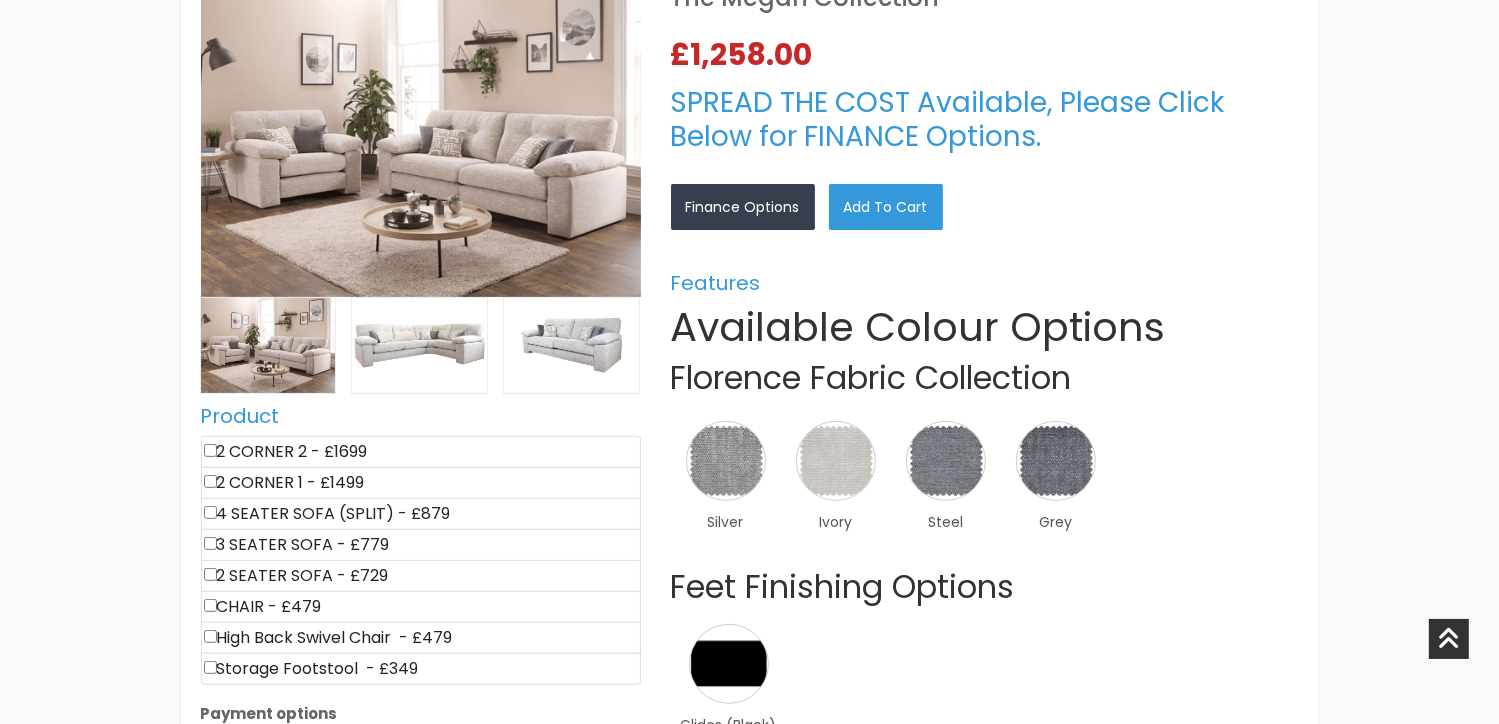 type on "0" 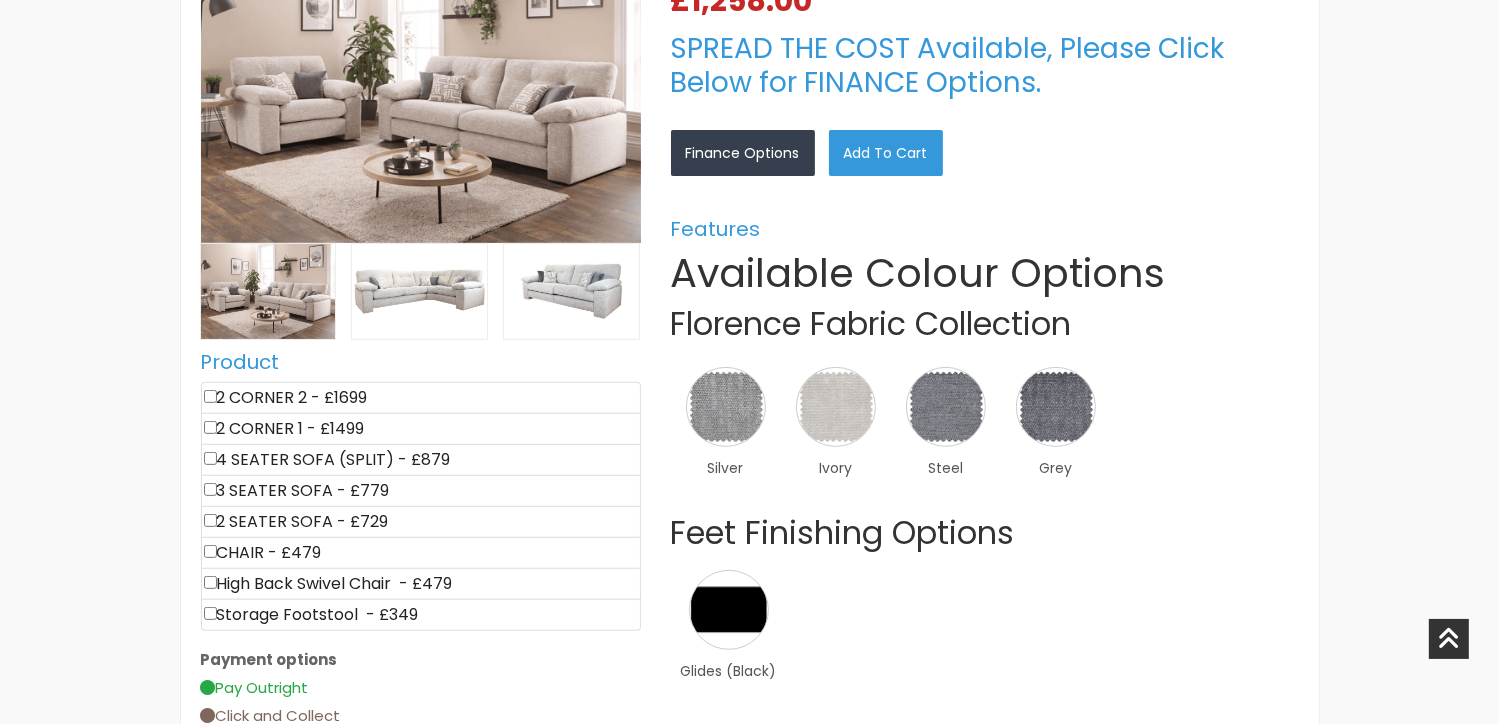 scroll, scrollTop: 700, scrollLeft: 0, axis: vertical 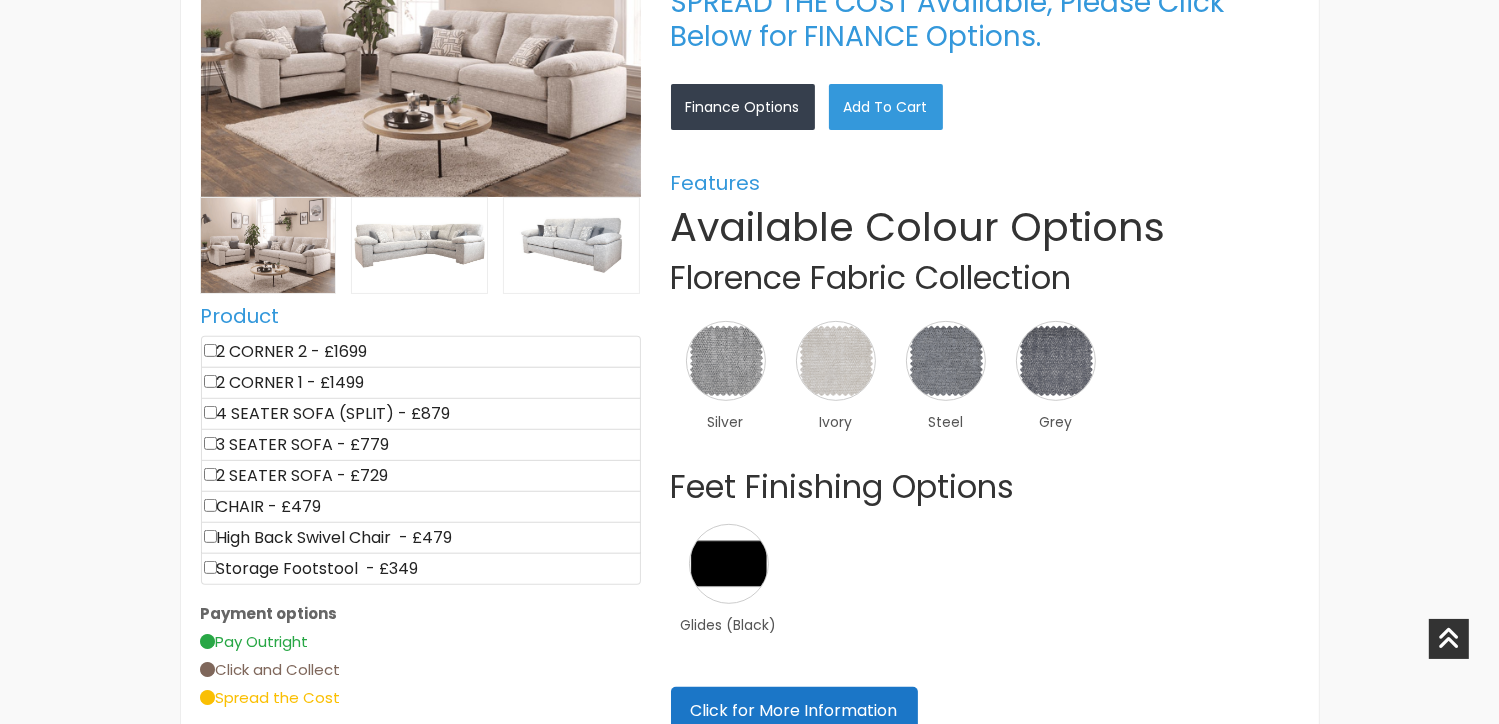 click at bounding box center [210, 443] 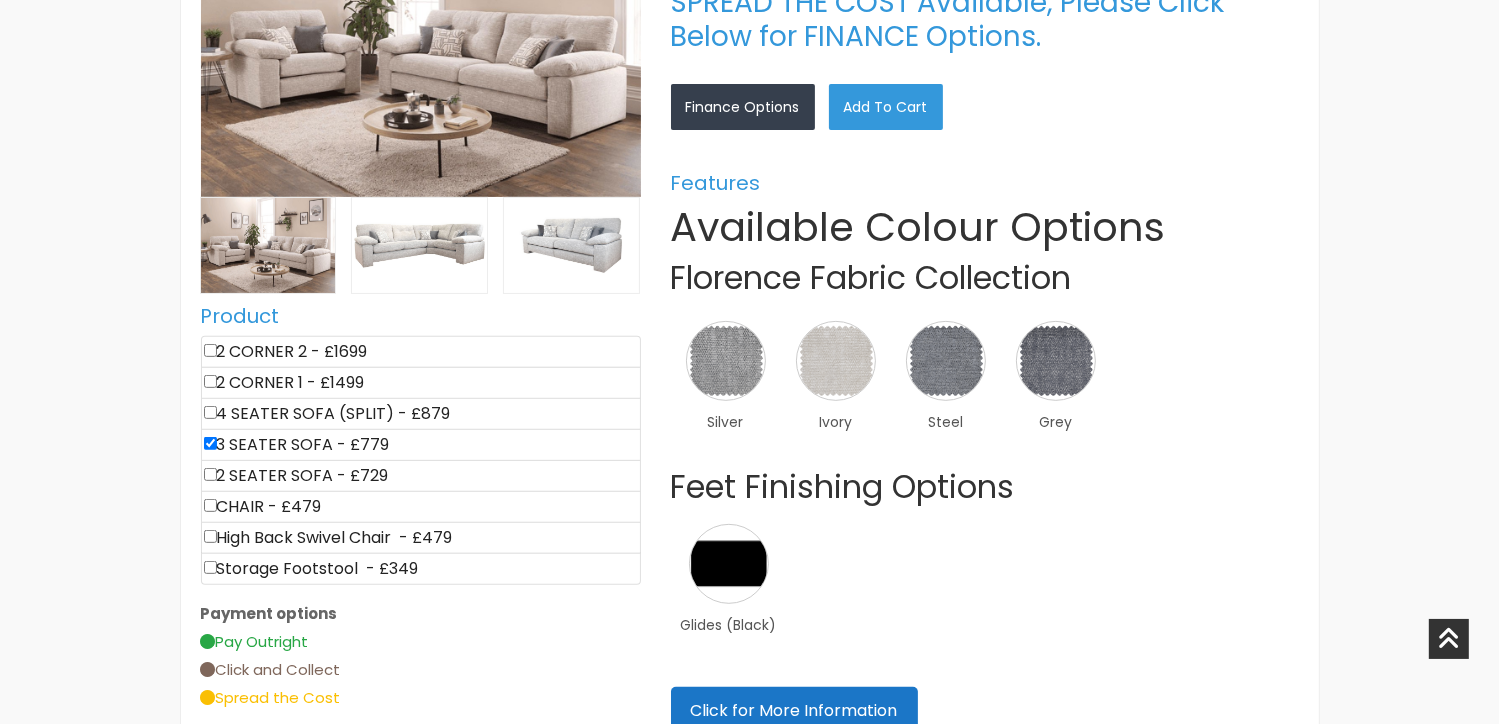 type on "779" 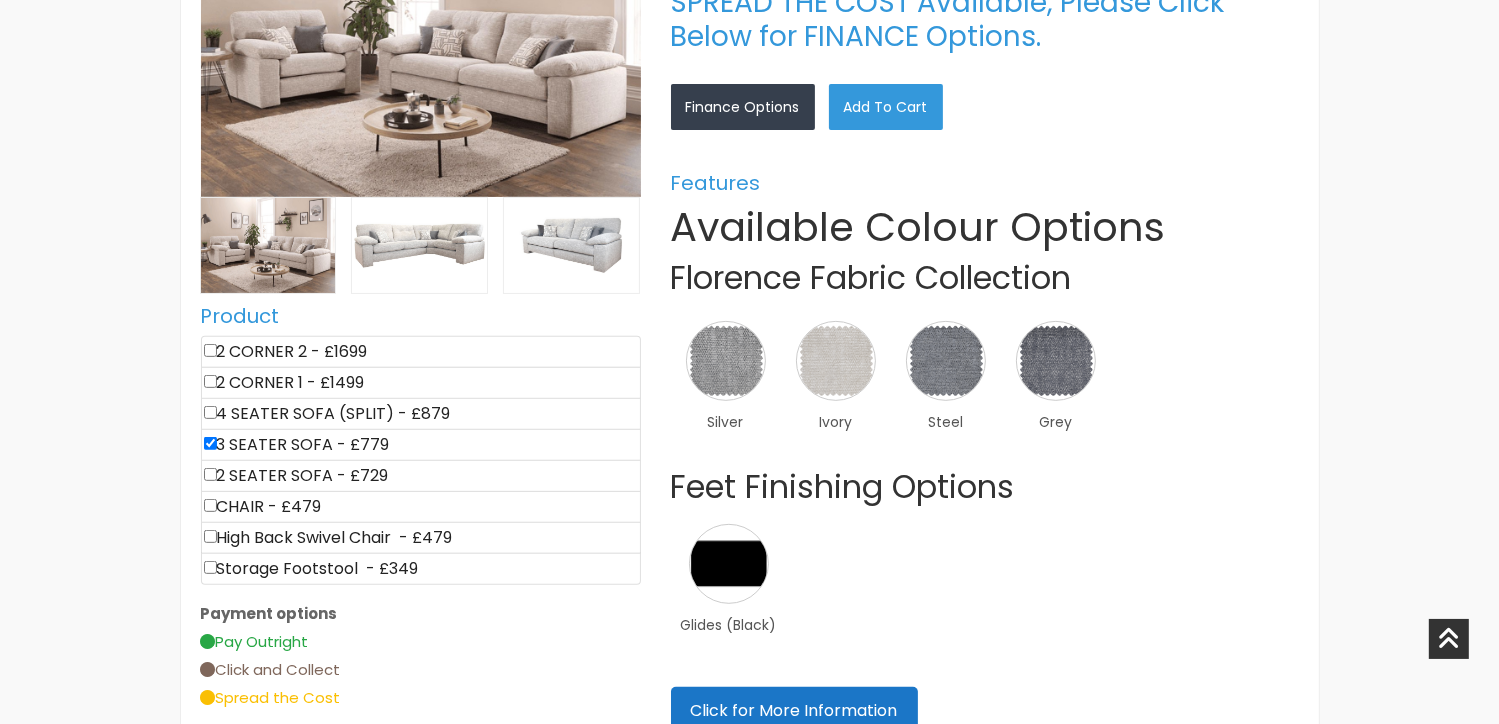 click at bounding box center (210, 474) 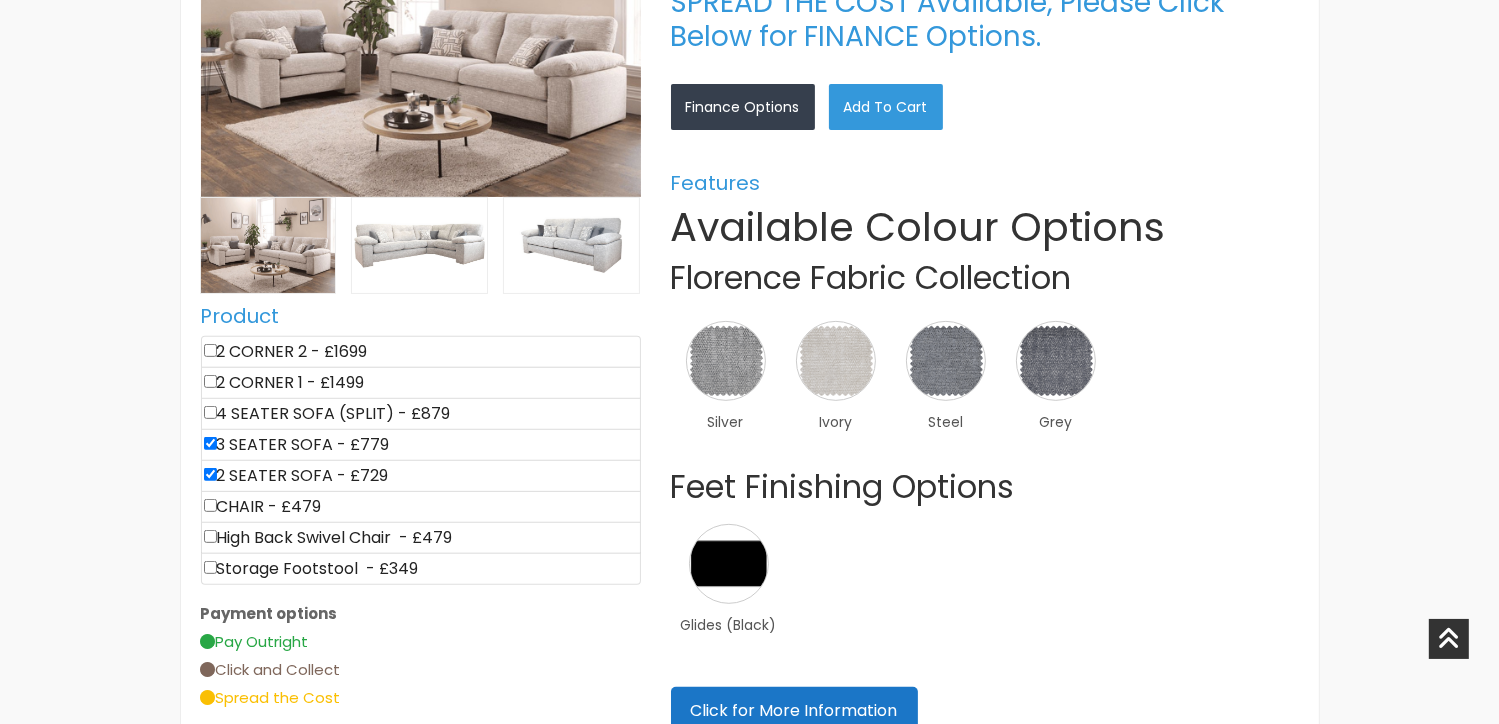 type on "1508" 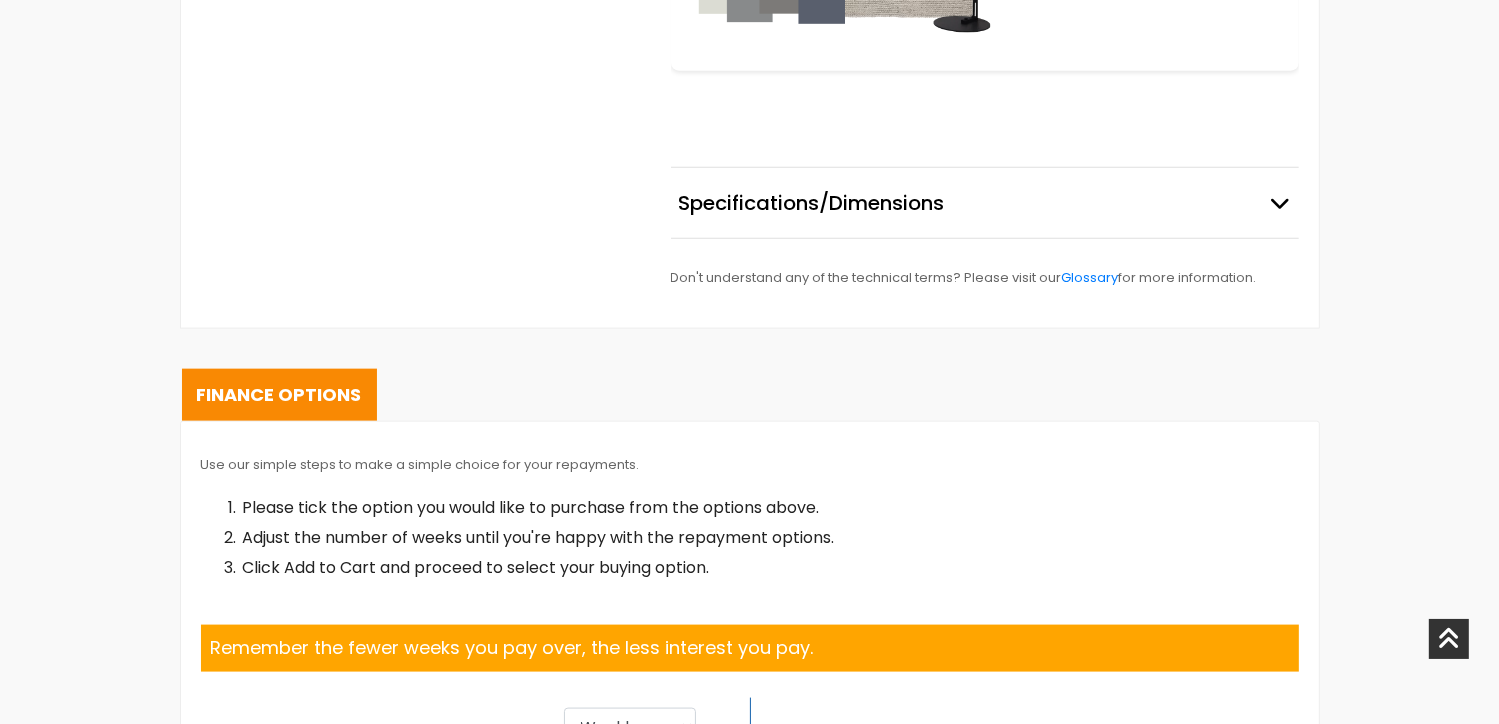 scroll, scrollTop: 2500, scrollLeft: 0, axis: vertical 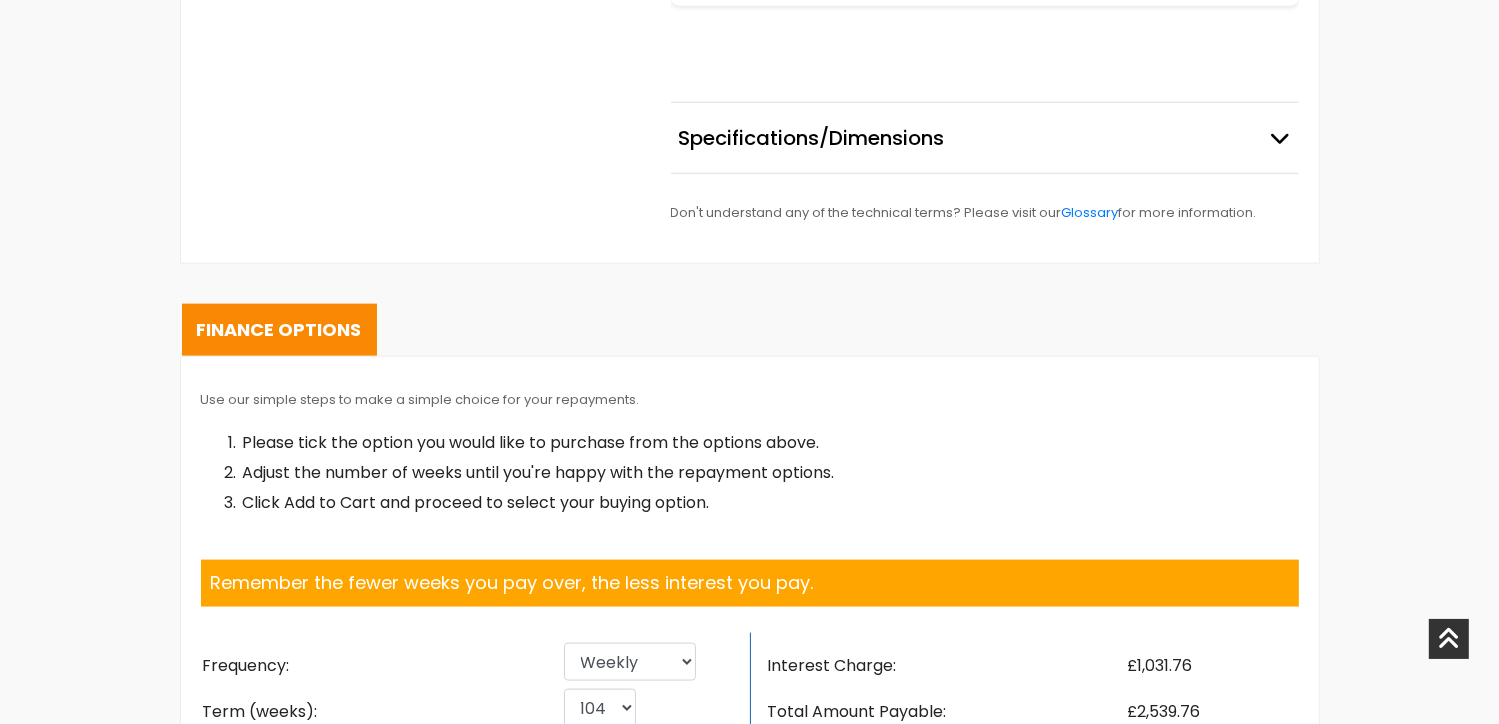 click on "Finance Options" at bounding box center (279, 330) 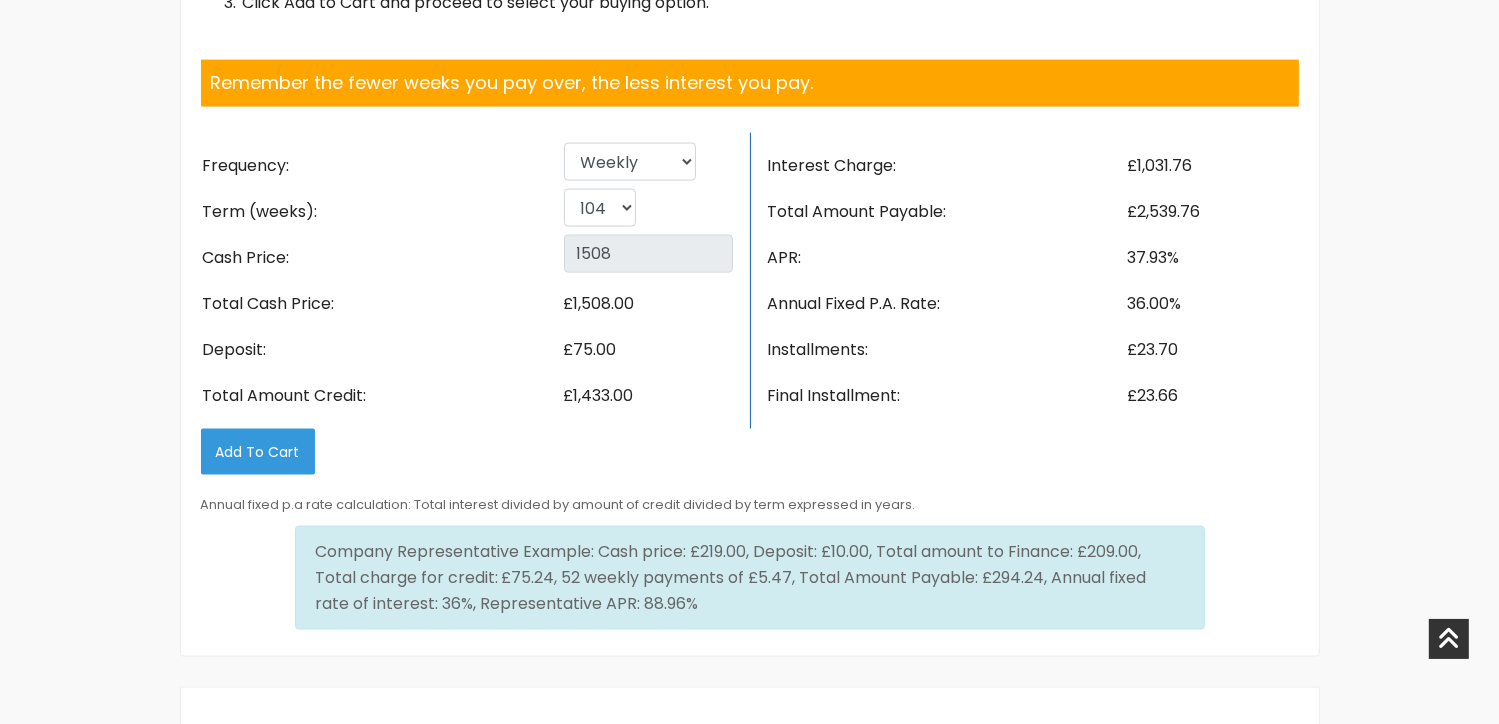 scroll, scrollTop: 2900, scrollLeft: 0, axis: vertical 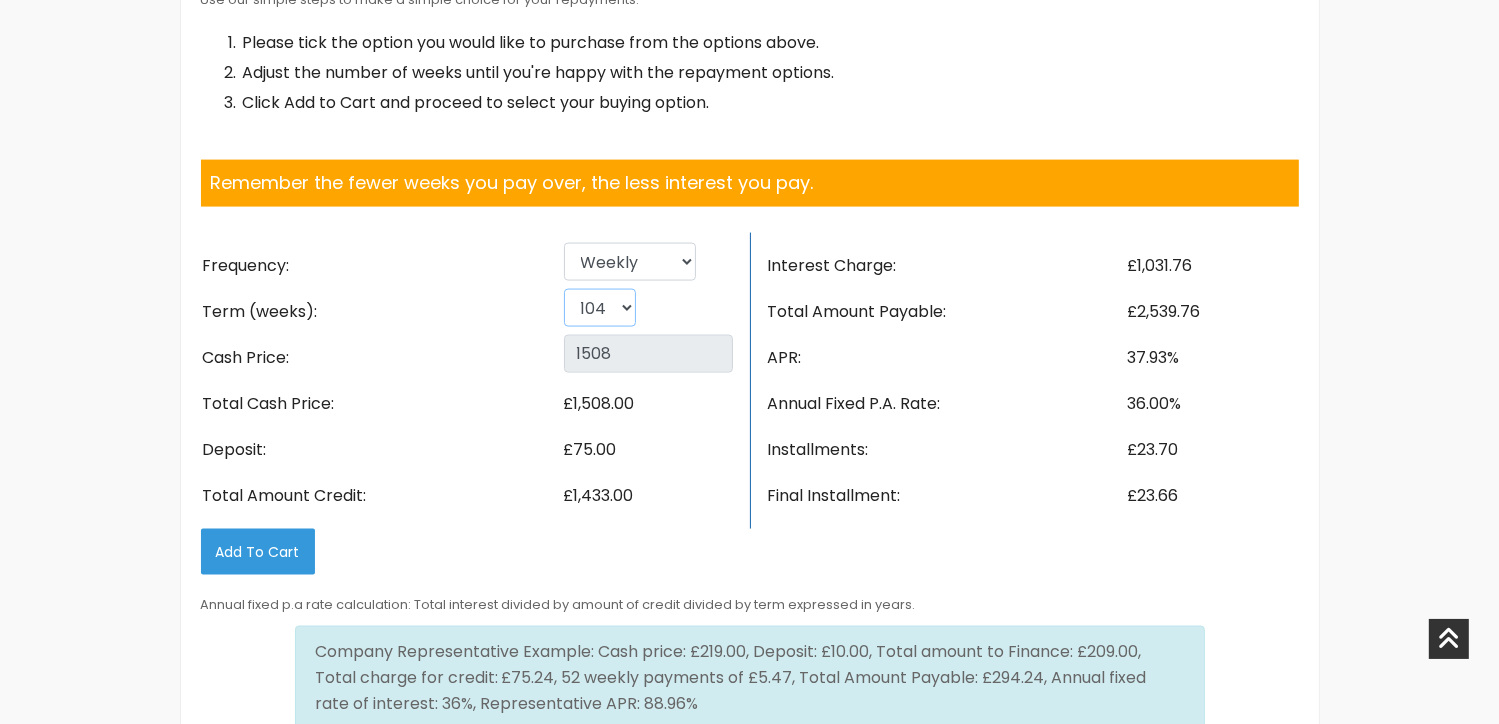 click on "26 52 78 104" at bounding box center (600, 308) 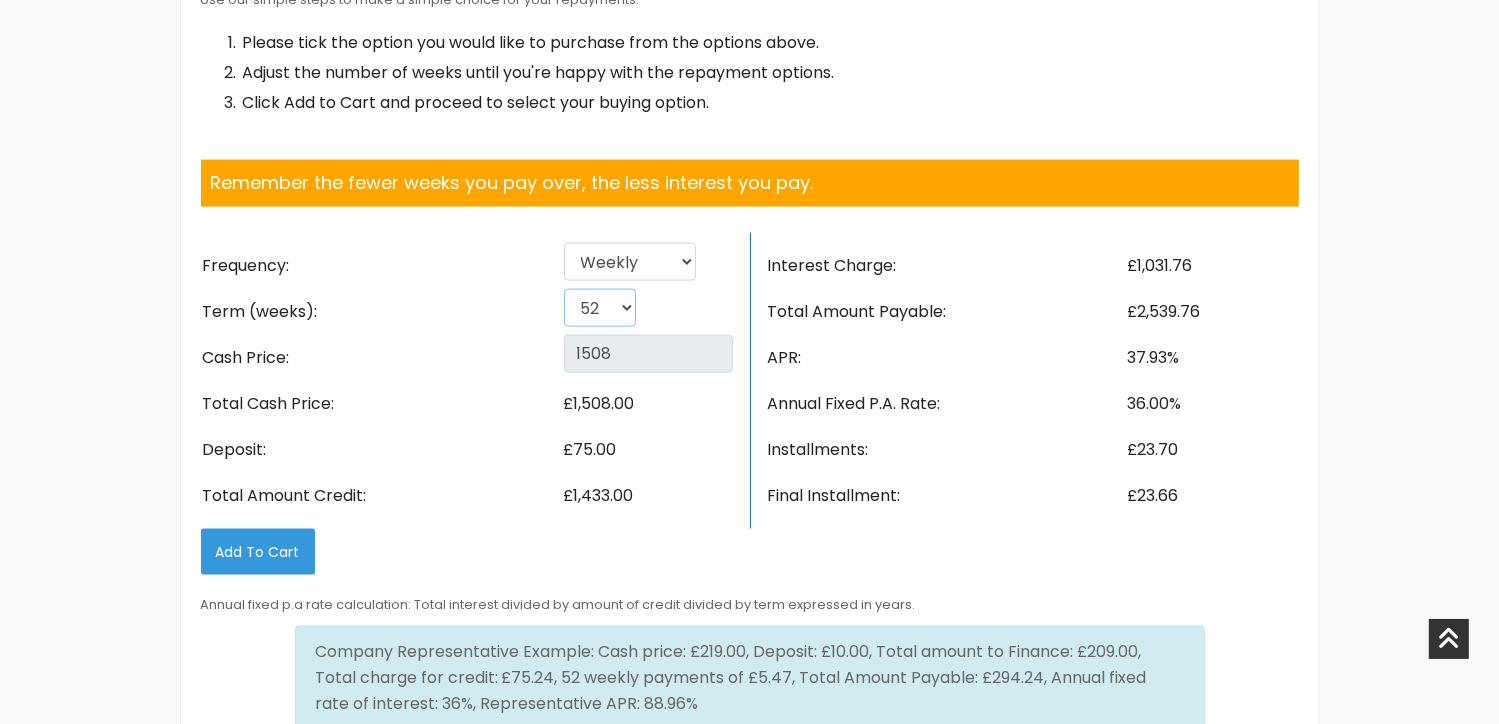 click on "26 52 78 104" at bounding box center [600, 308] 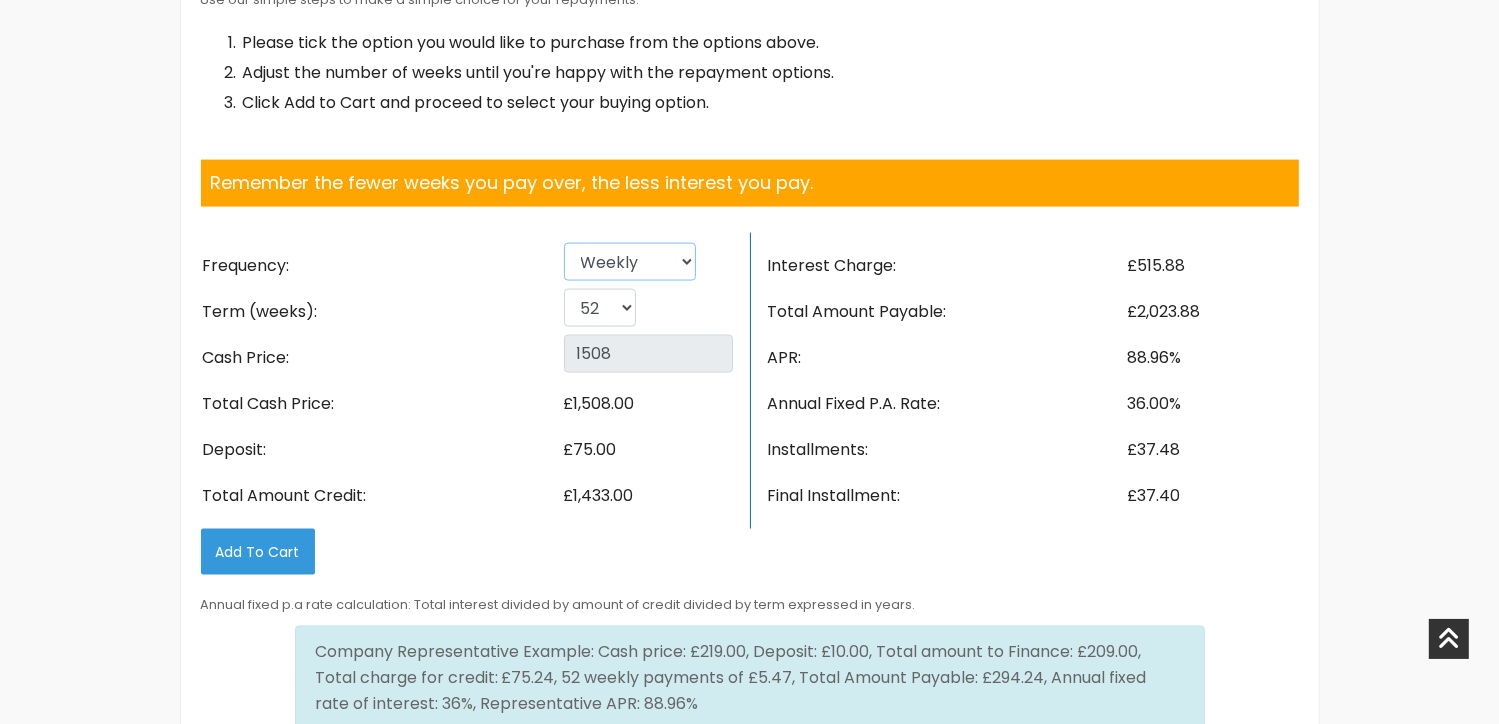 click on "Weekly Fortnightly 4 weekly Monthly" at bounding box center (630, 262) 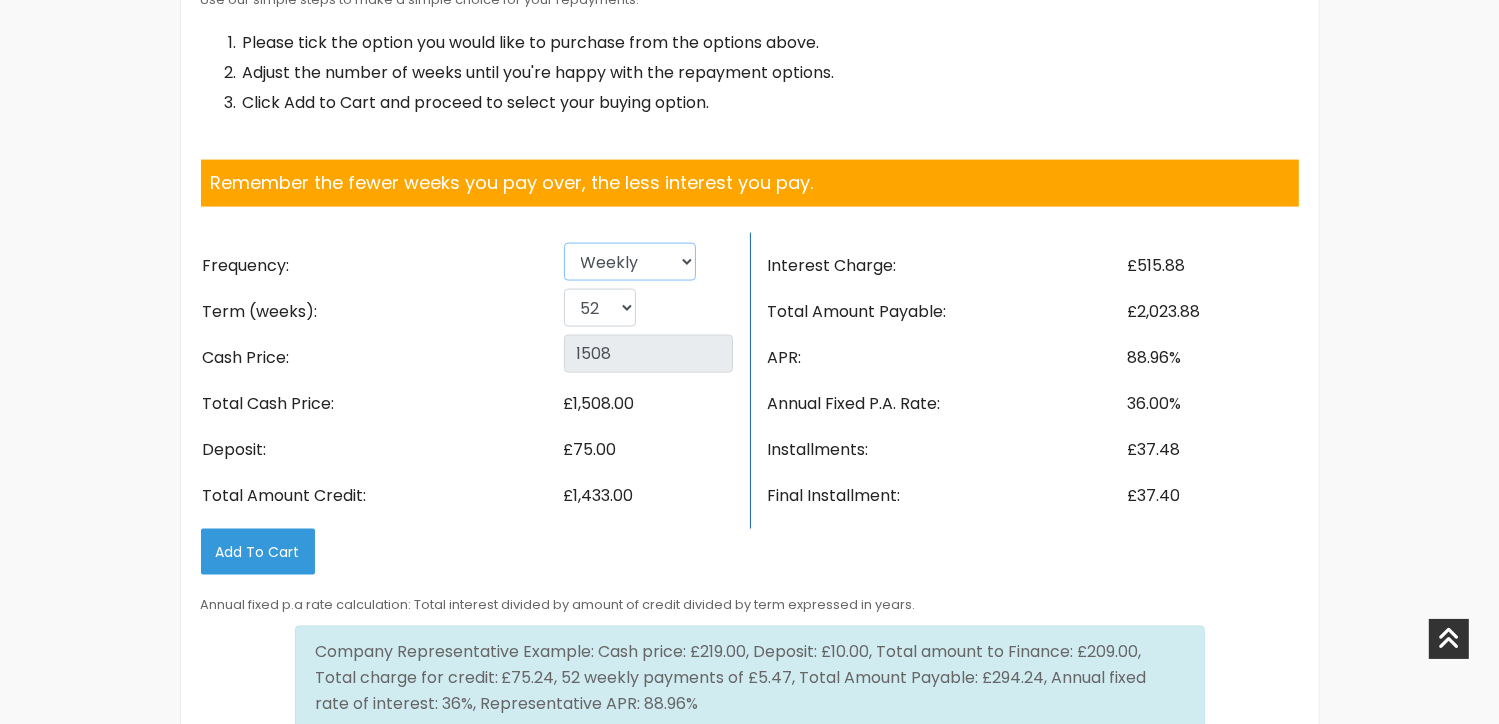 click on "Weekly Fortnightly 4 weekly Monthly" at bounding box center [630, 262] 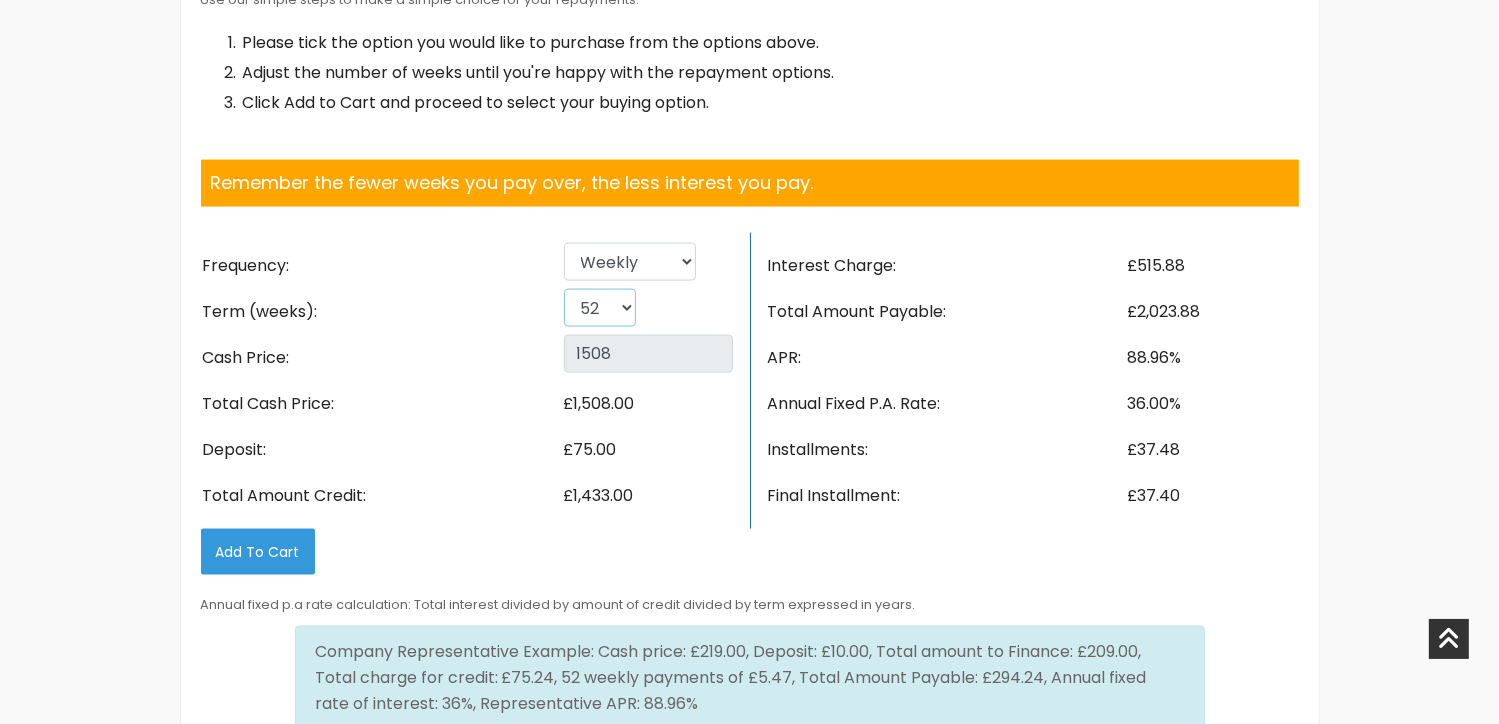click on "26 52 78 104" at bounding box center [600, 308] 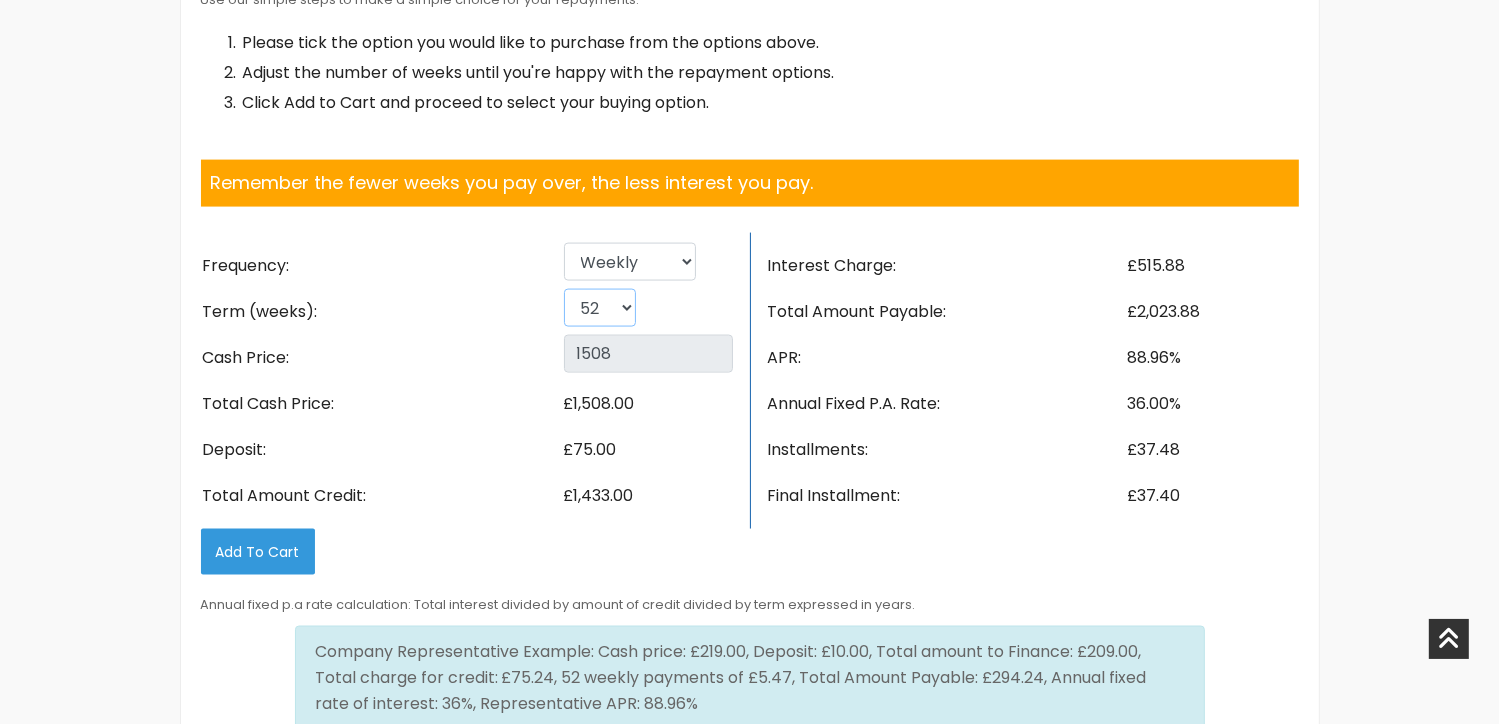 select on "104" 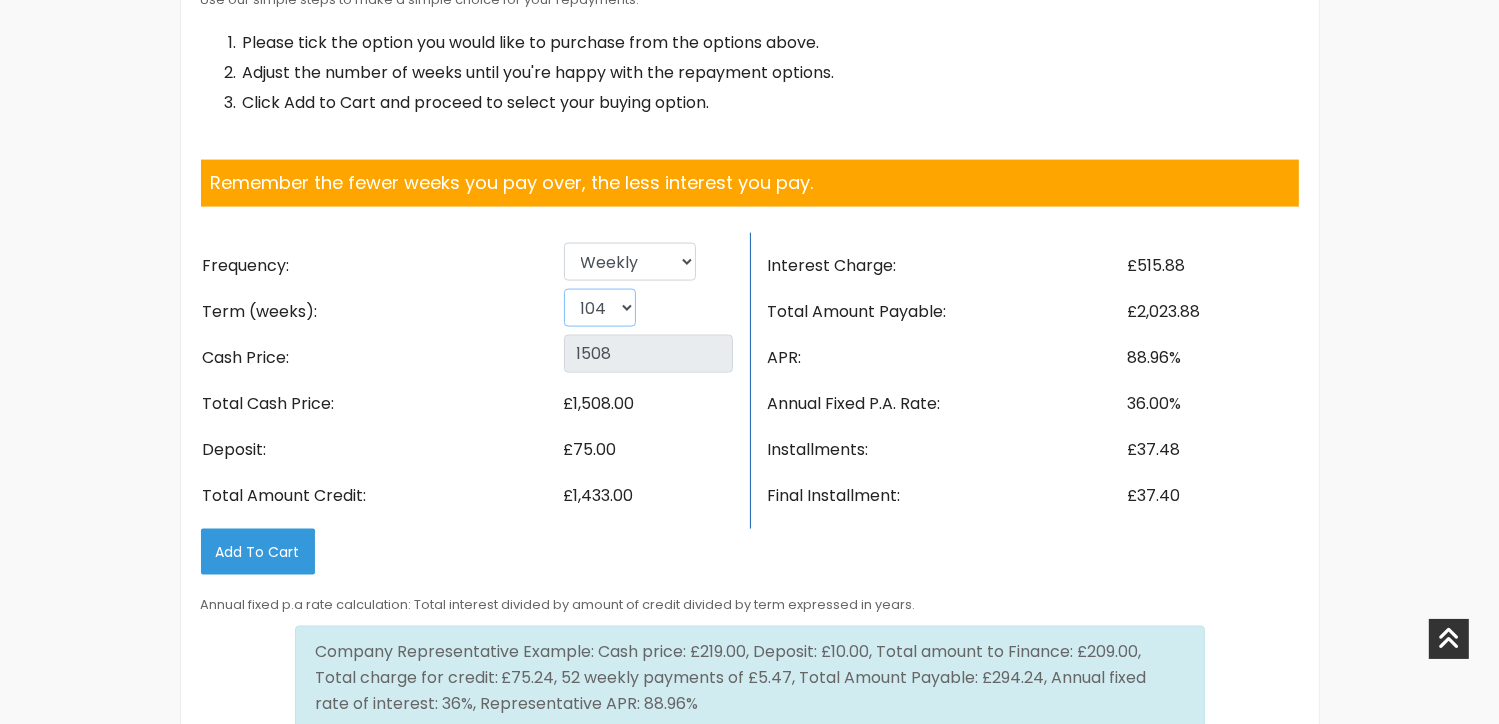 click on "26 52 78 104" at bounding box center [600, 308] 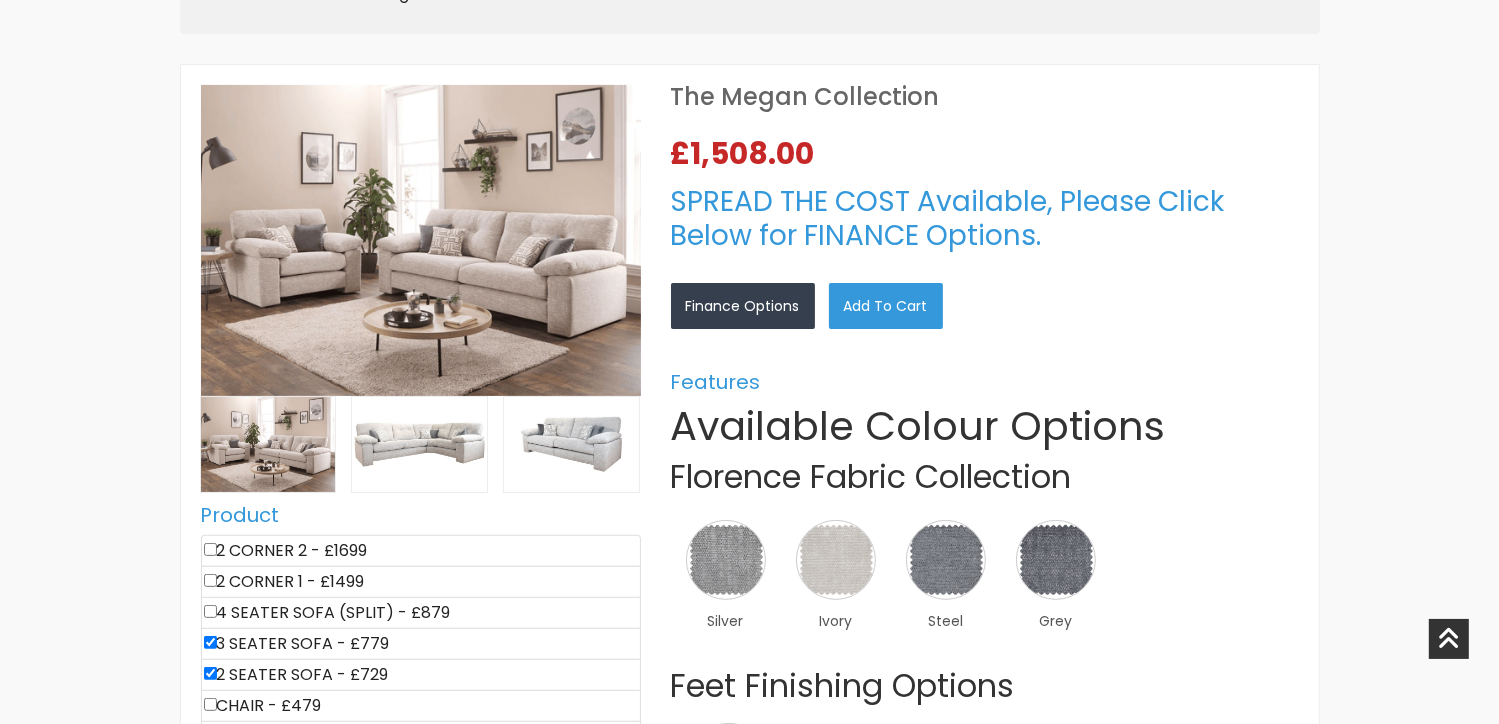 scroll, scrollTop: 500, scrollLeft: 0, axis: vertical 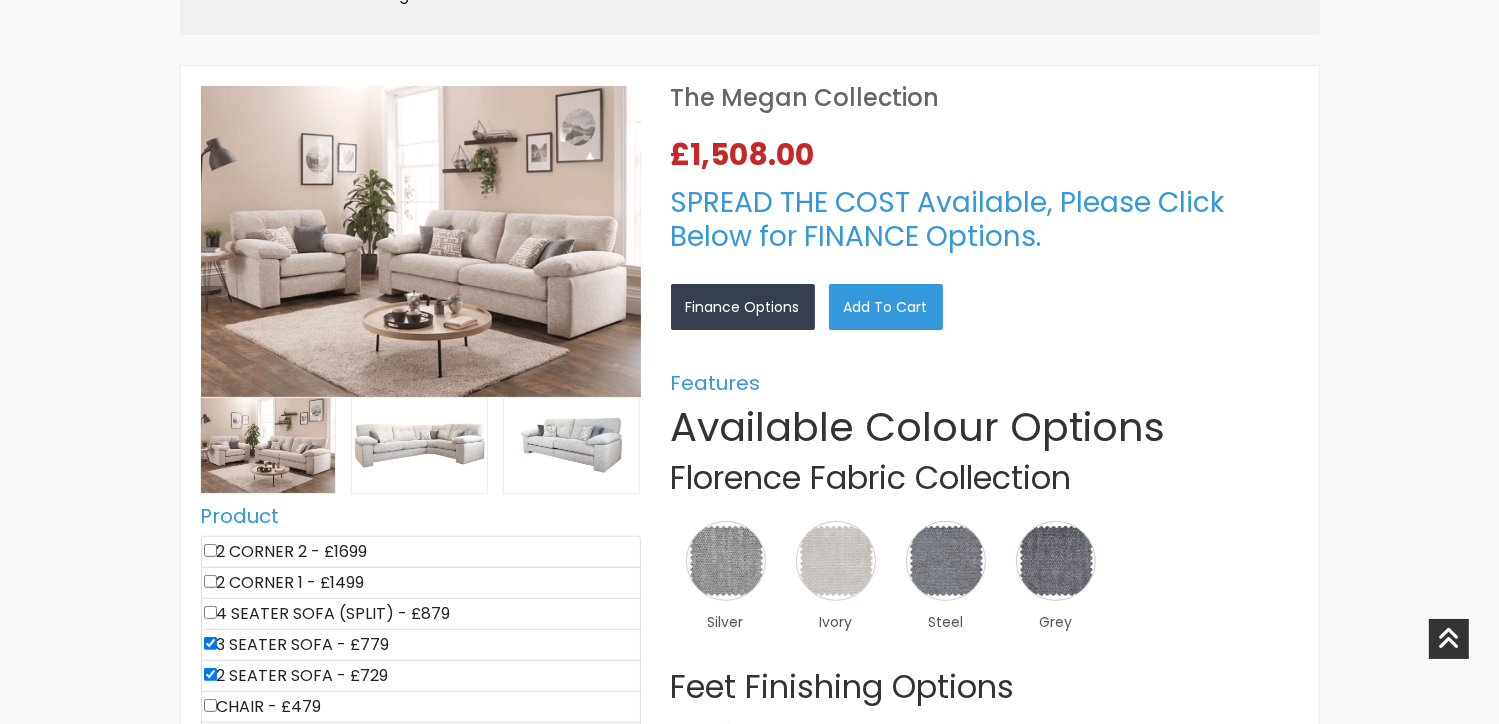 click at bounding box center (421, 241) 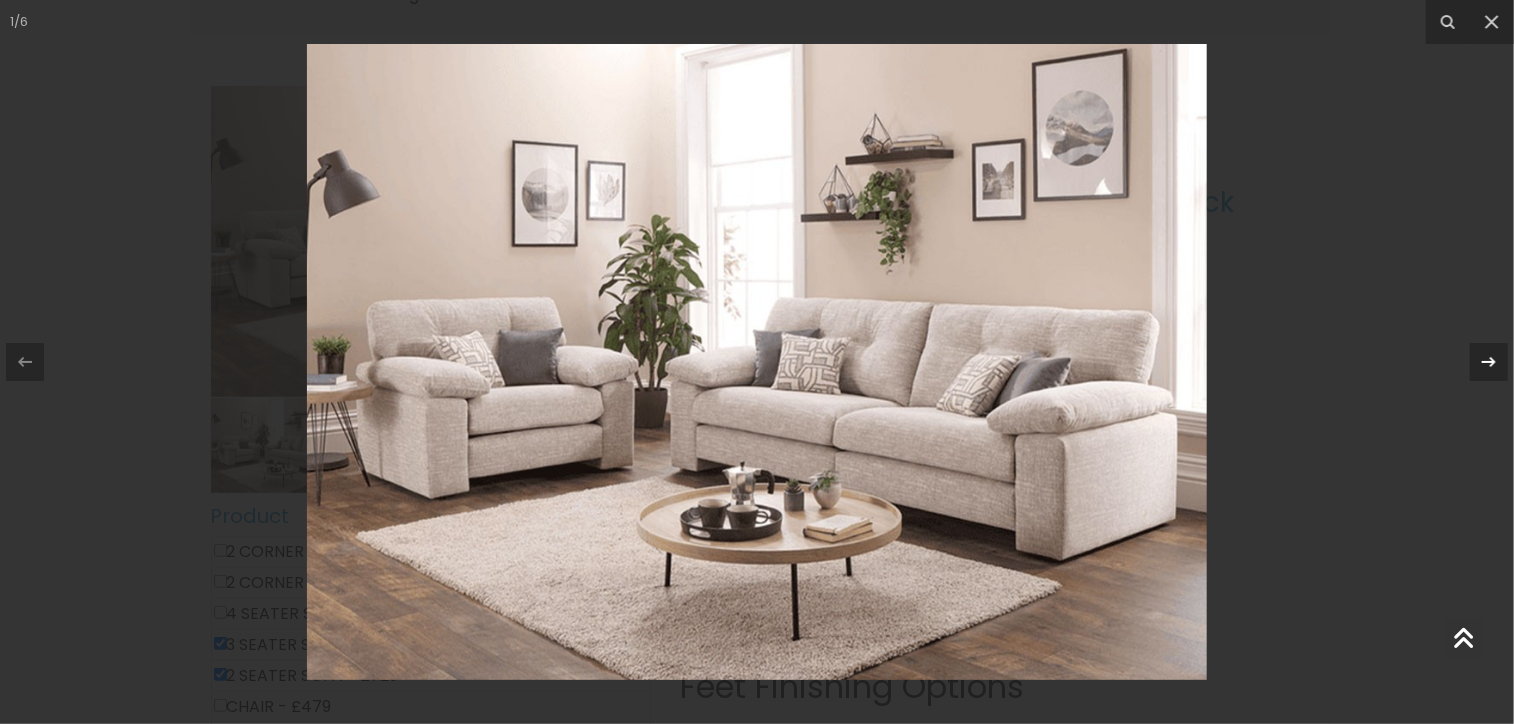 click 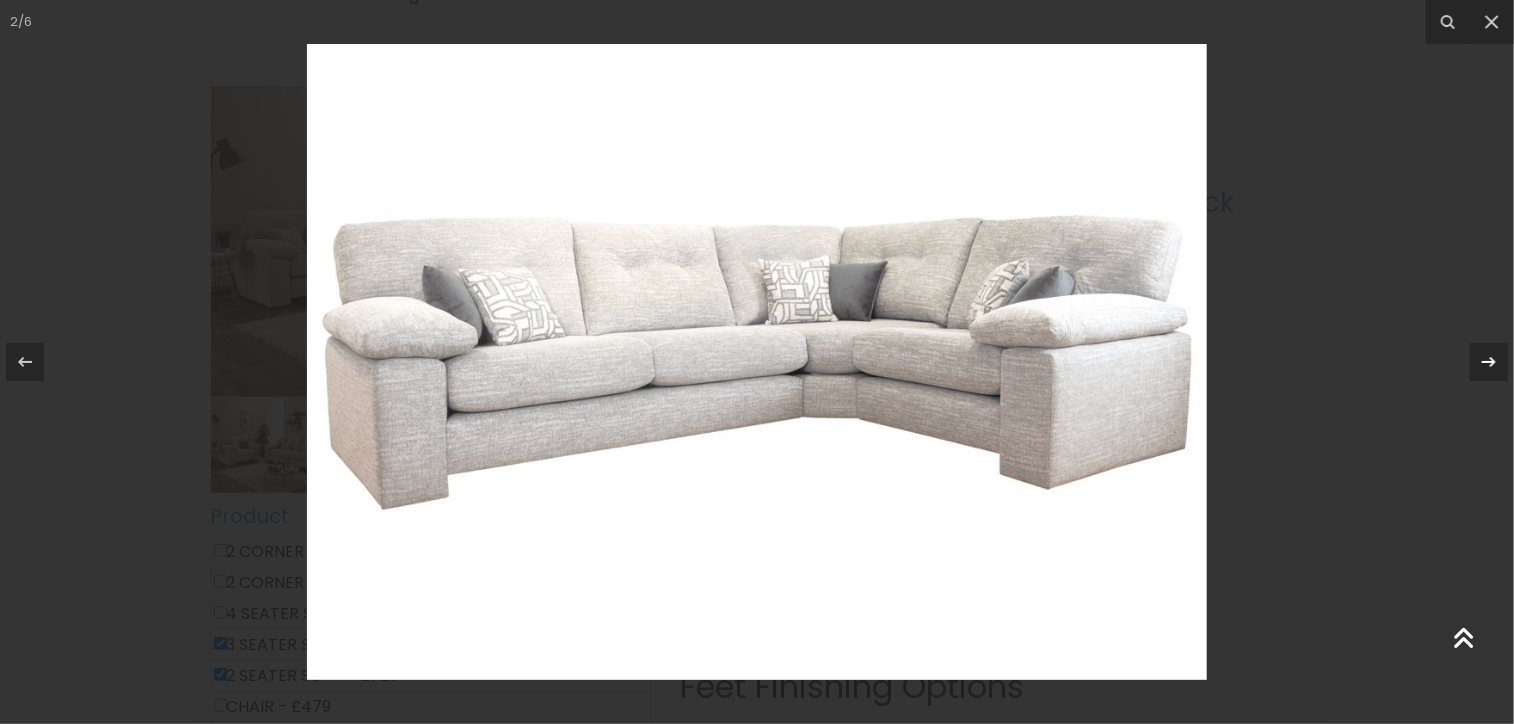 click 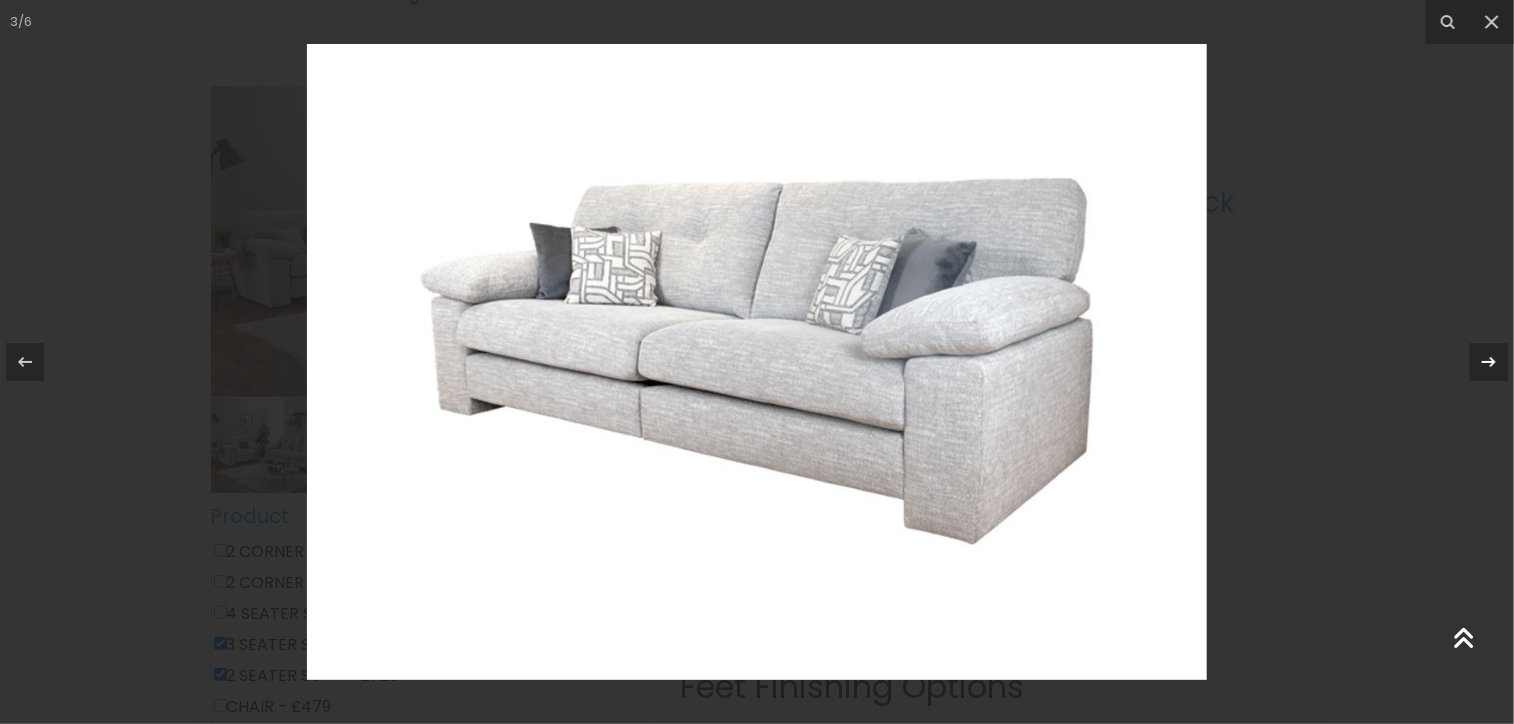 click 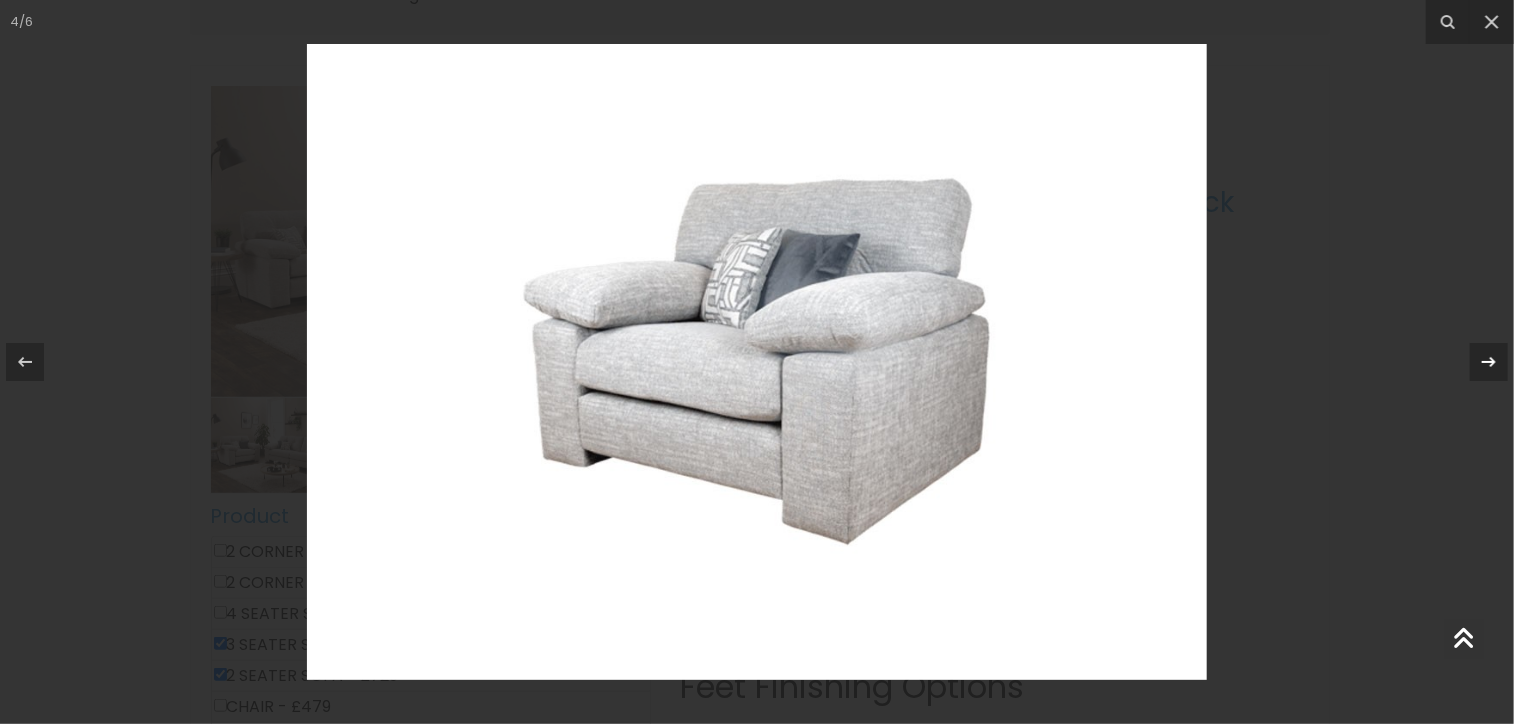 click 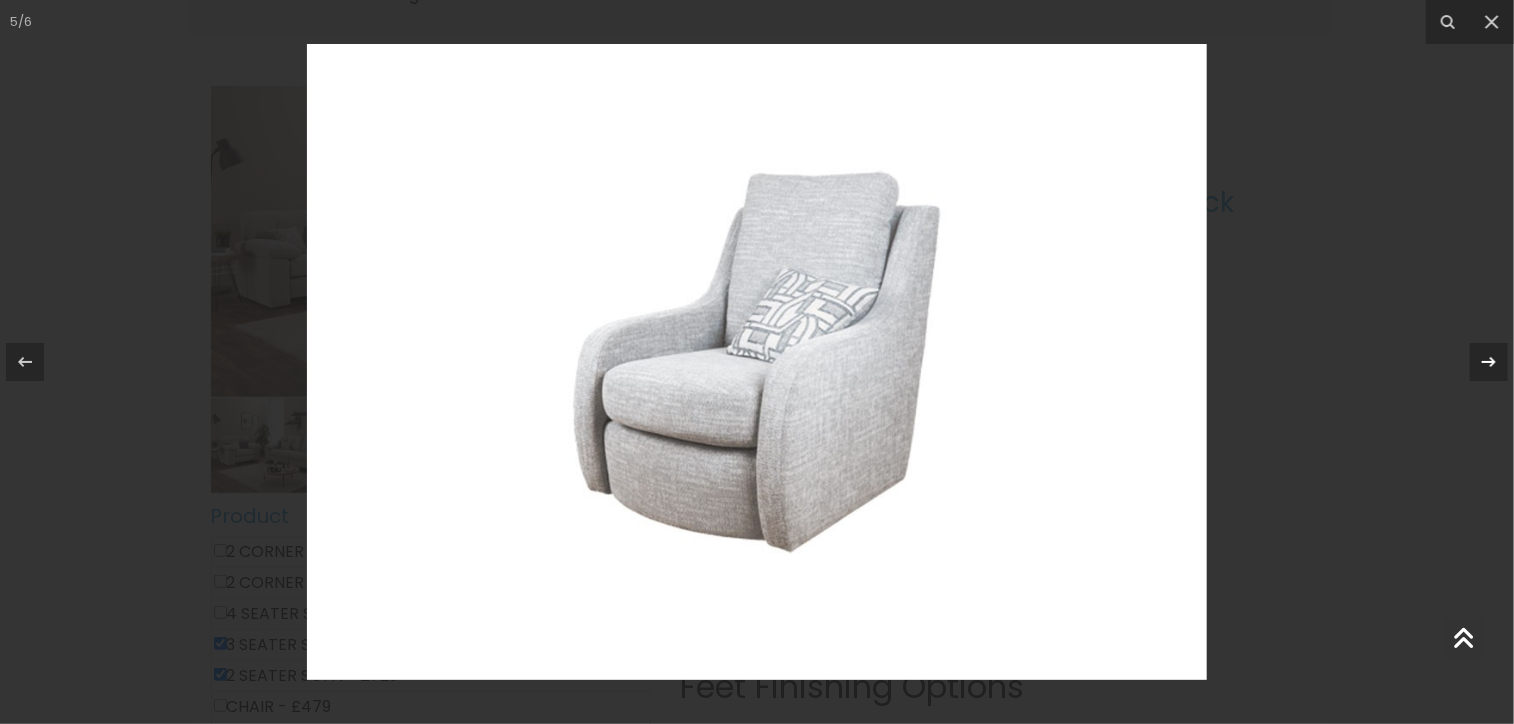click 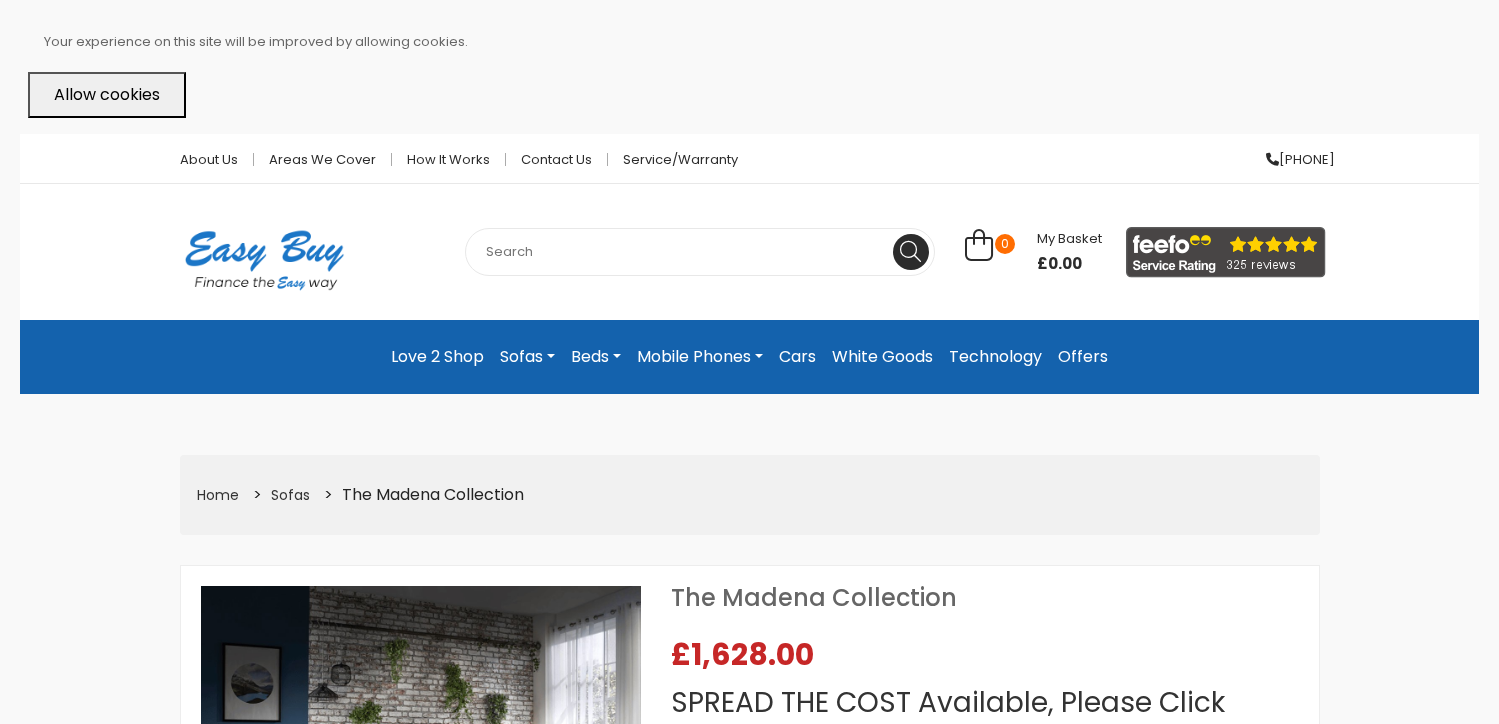 scroll, scrollTop: 0, scrollLeft: 0, axis: both 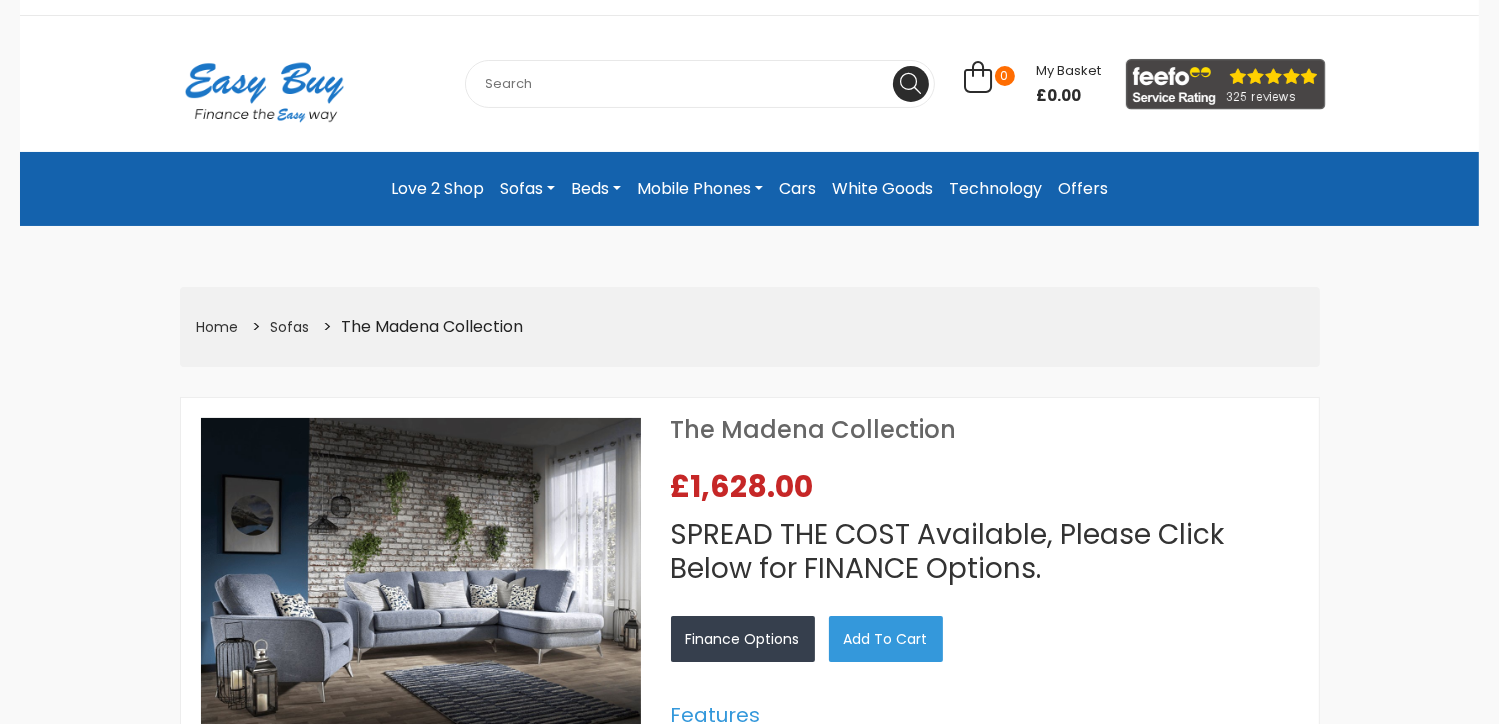 select on "104" 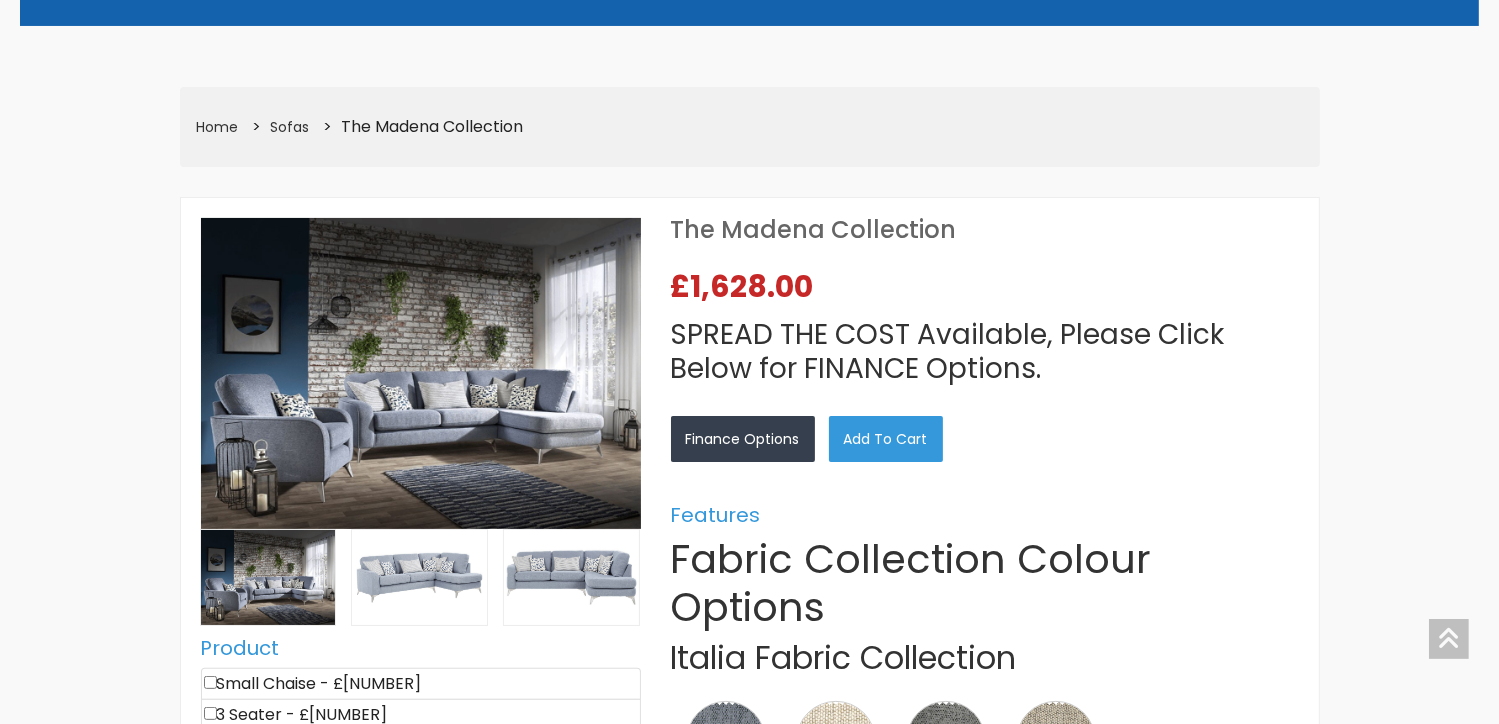 scroll, scrollTop: 400, scrollLeft: 0, axis: vertical 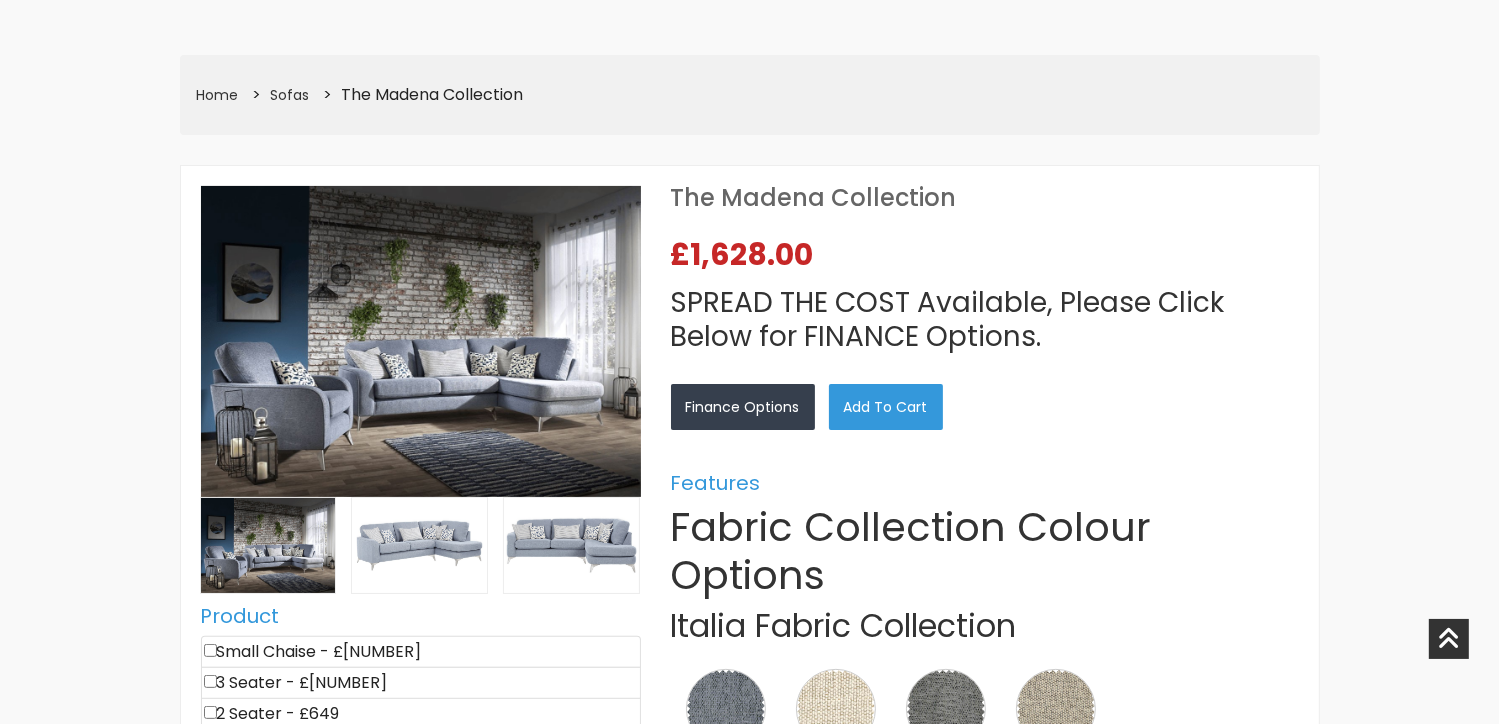 click at bounding box center (421, 341) 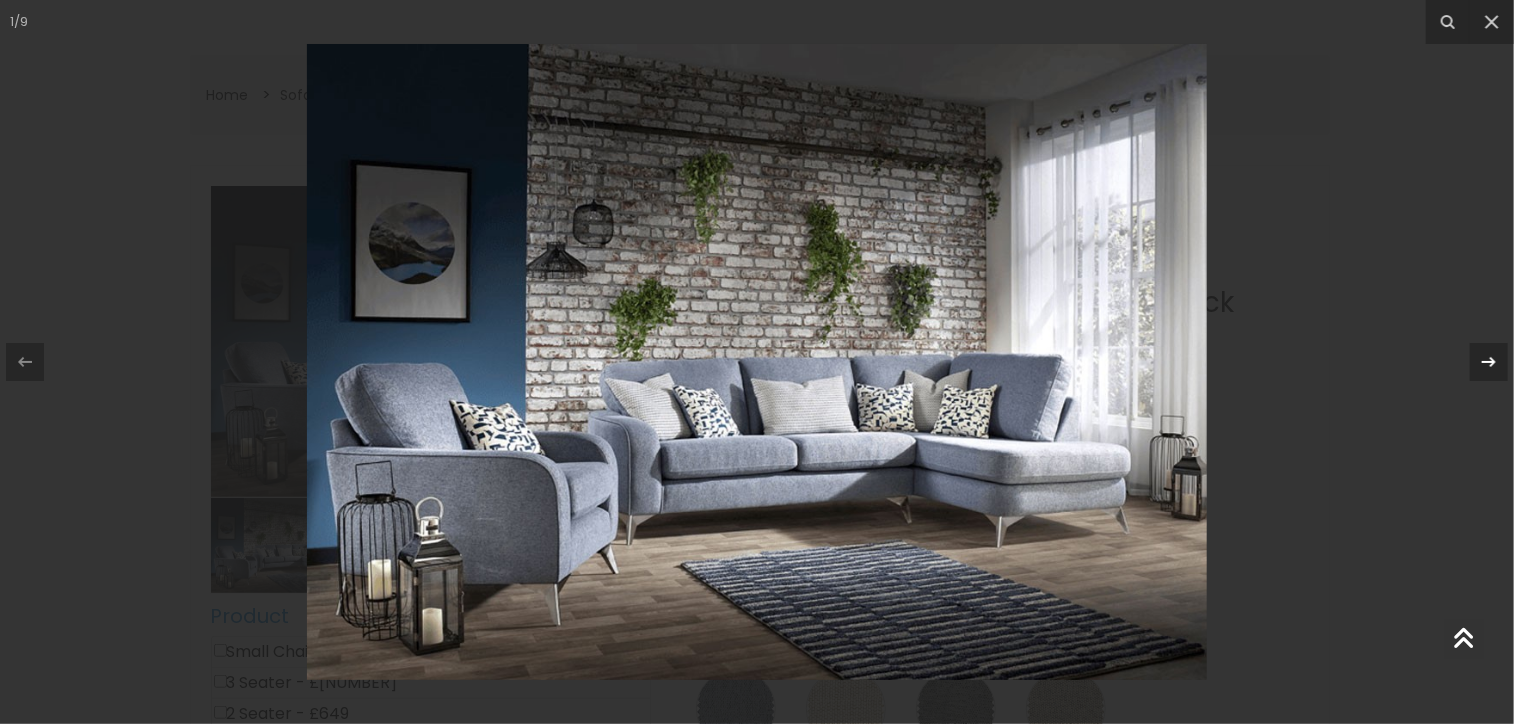 click 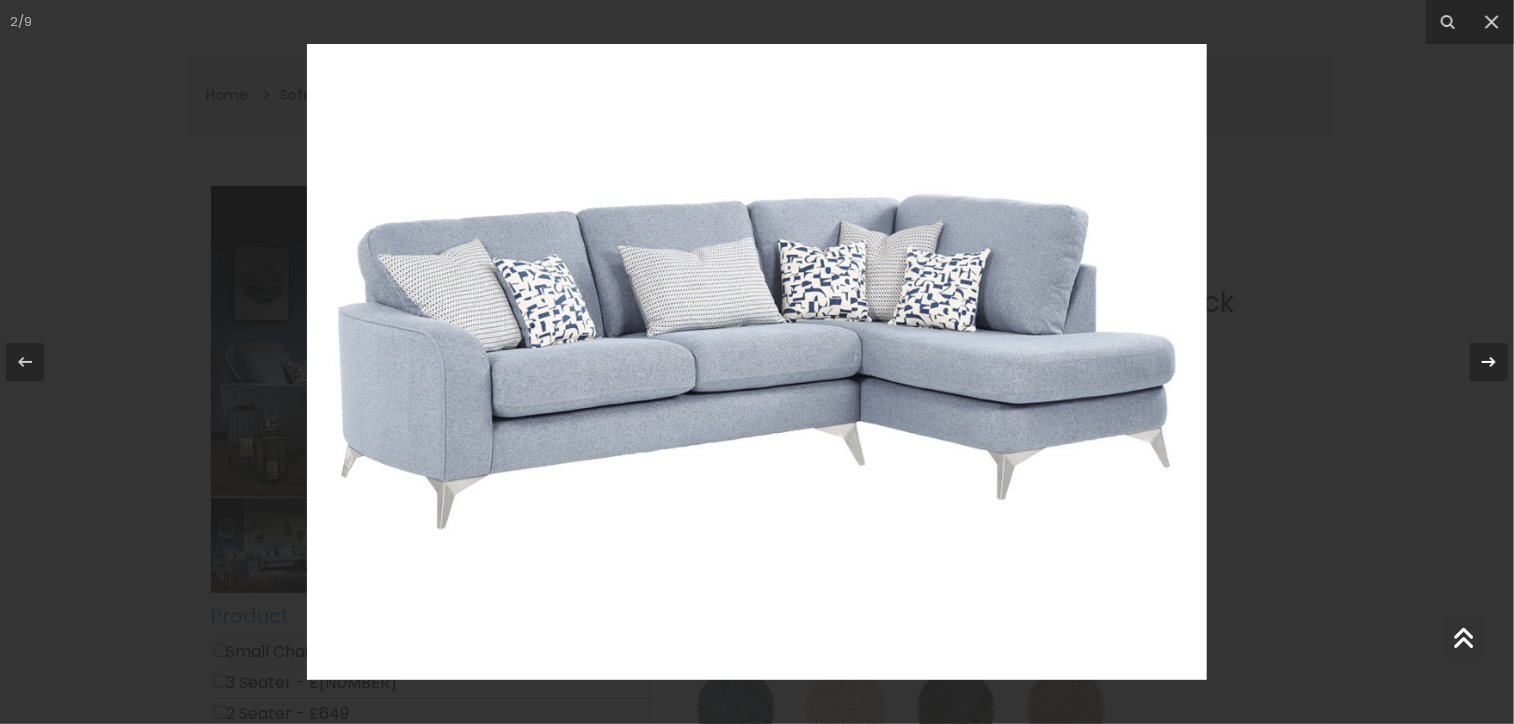 click 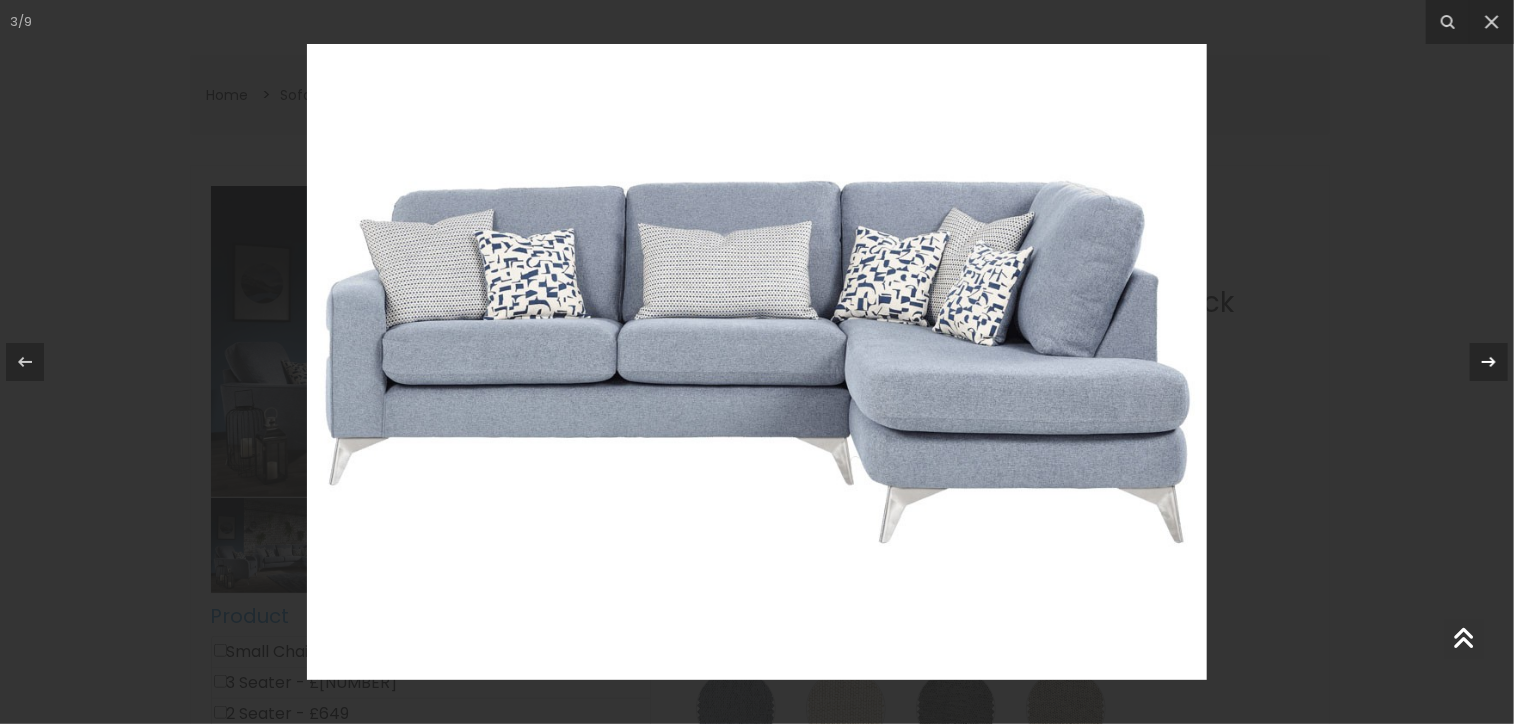 click 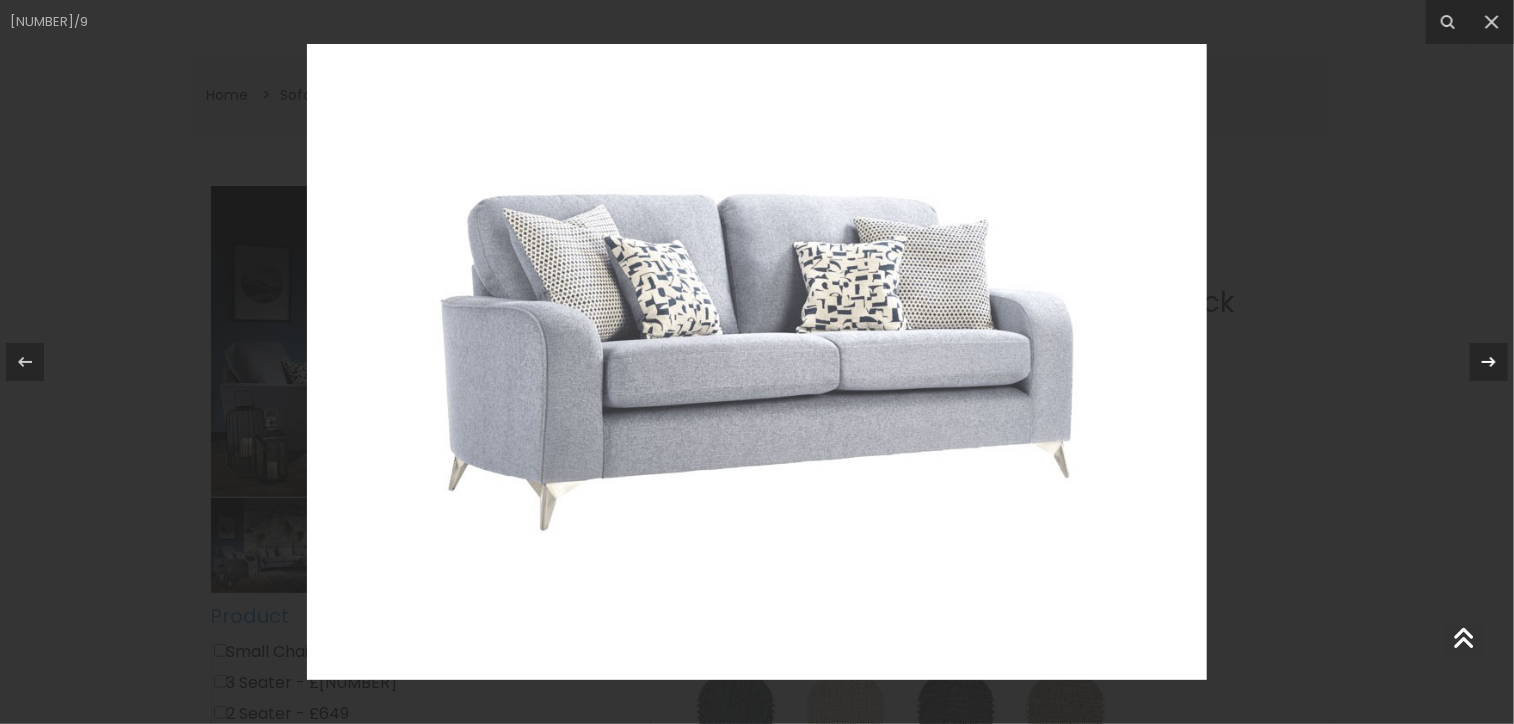 click on "4  /  9" at bounding box center (757, 362) 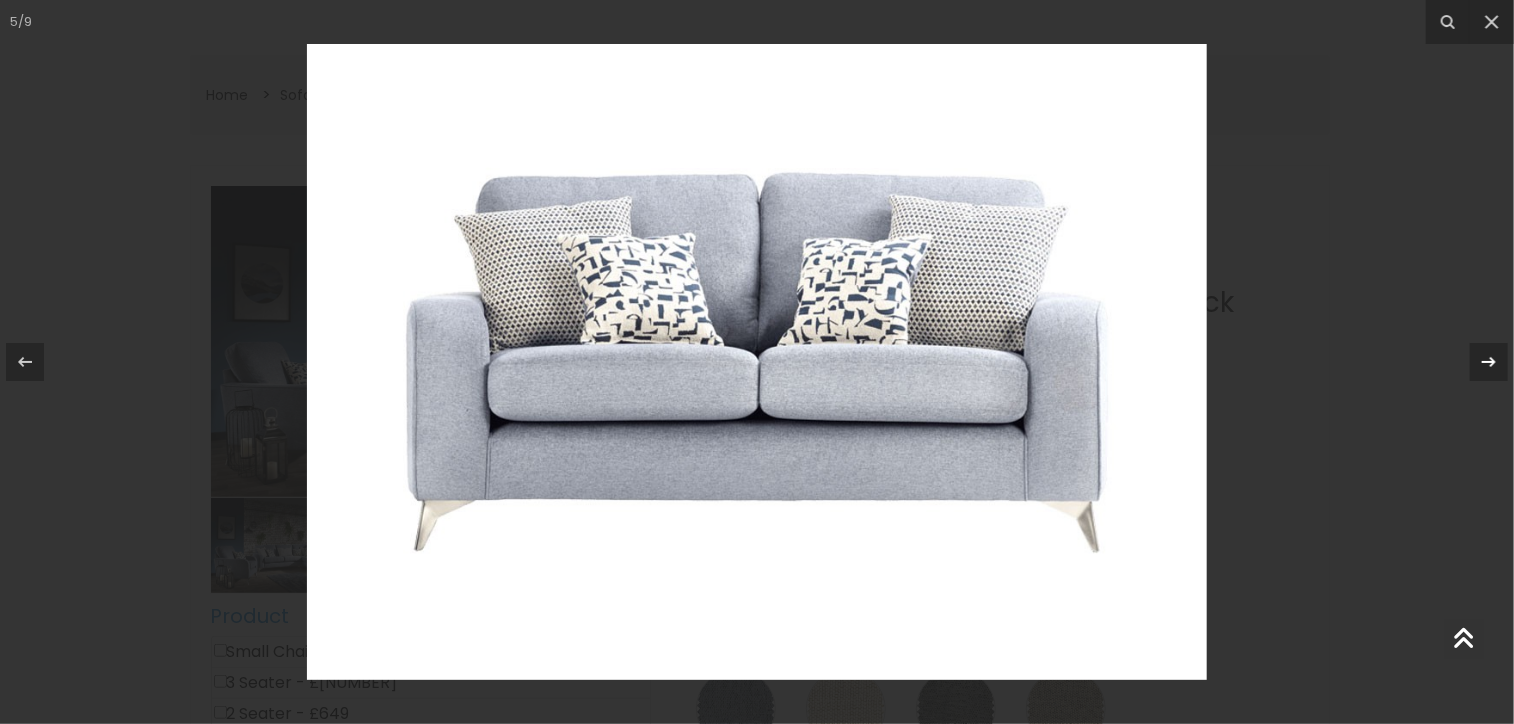 click 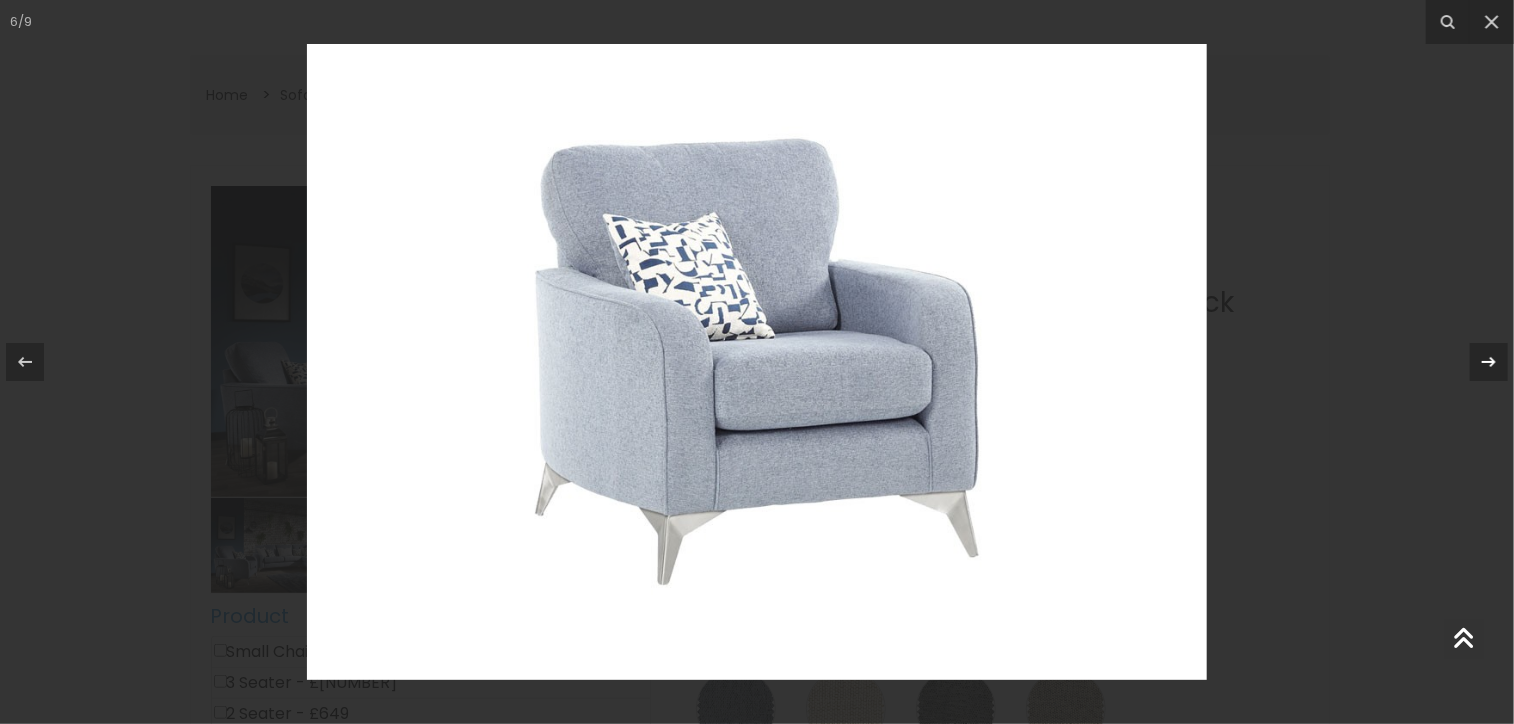 click 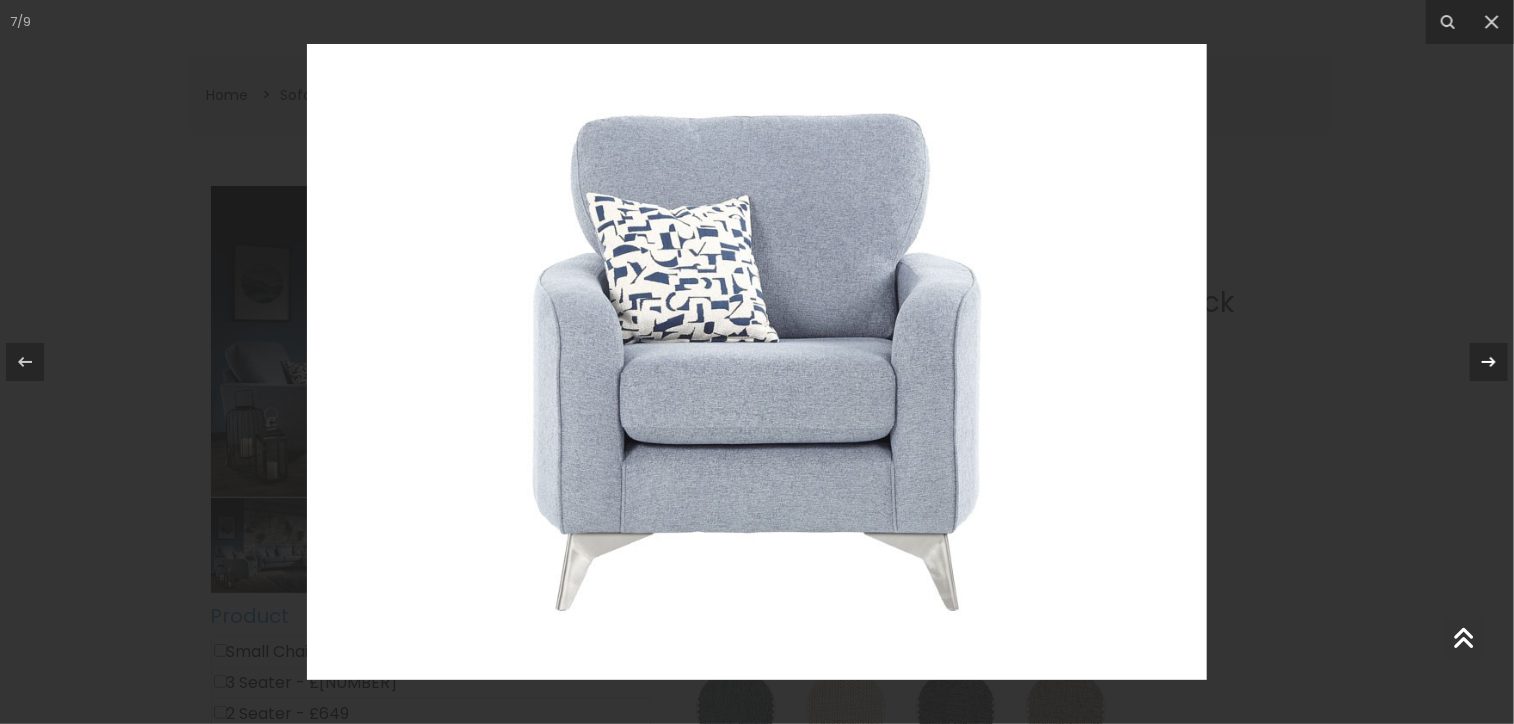 click 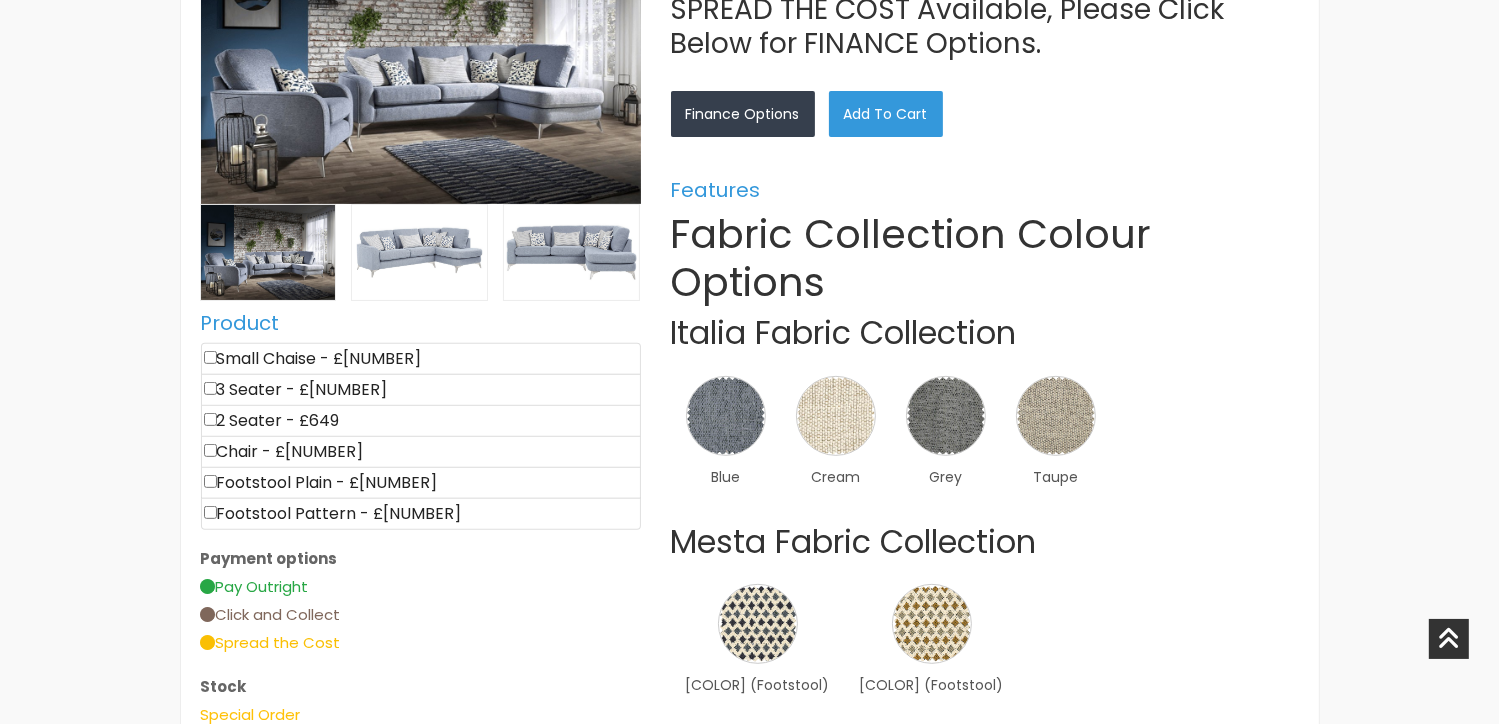 scroll, scrollTop: 700, scrollLeft: 0, axis: vertical 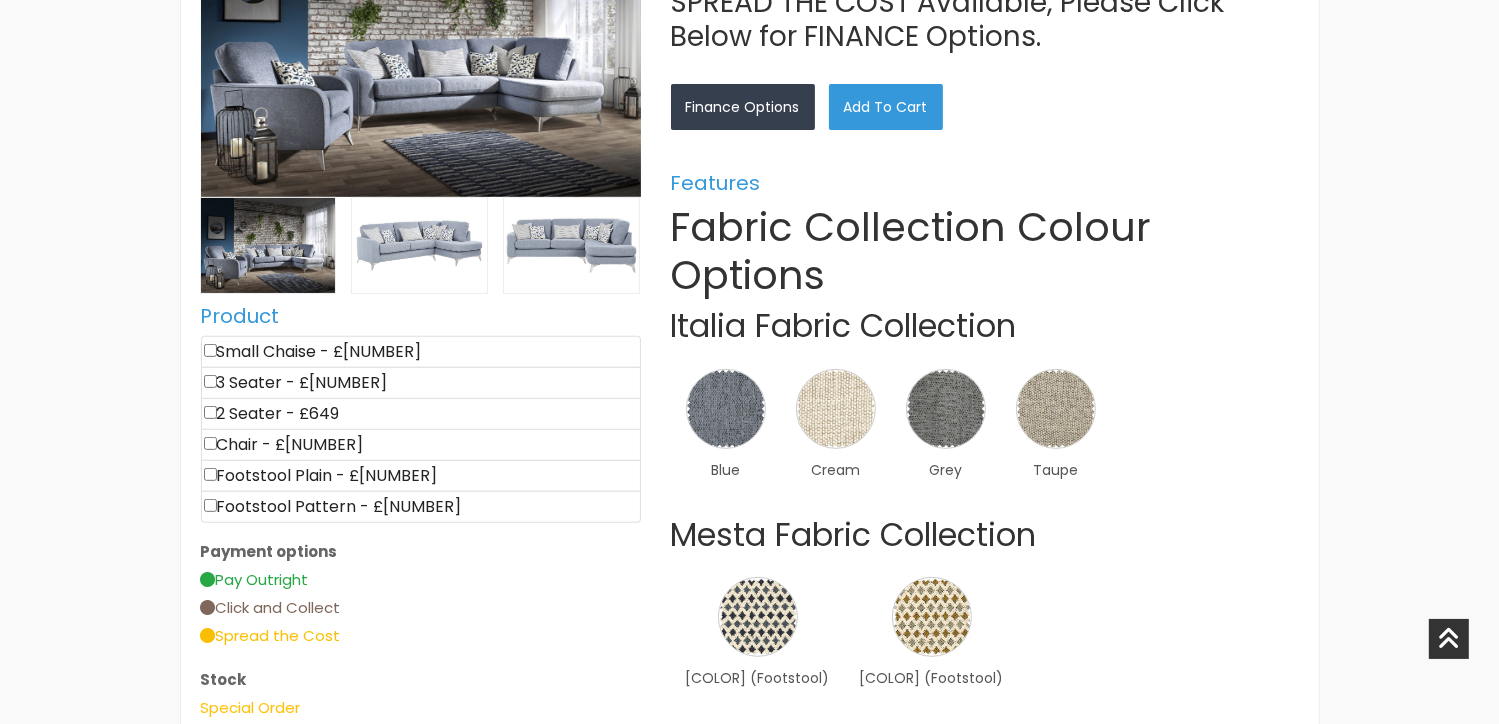 click at bounding box center [210, 381] 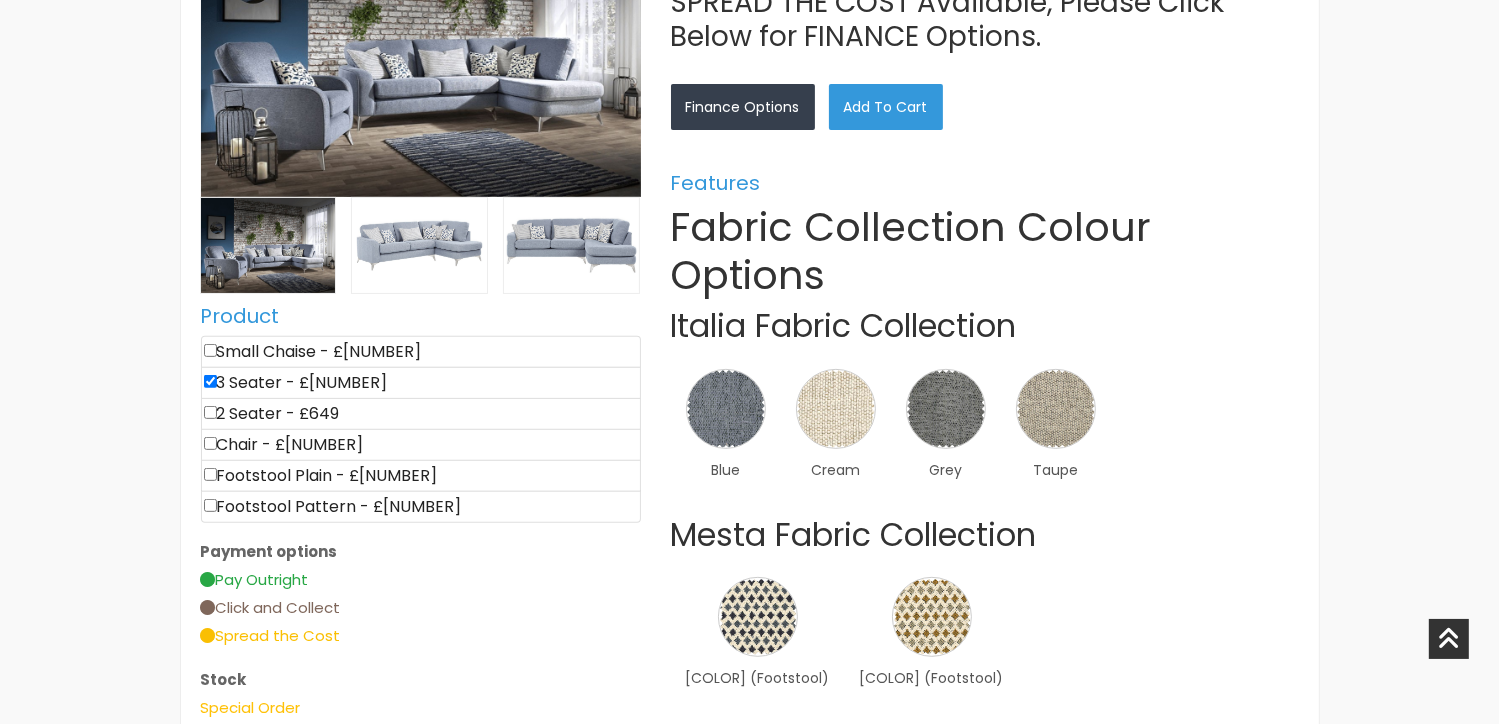 type on "699" 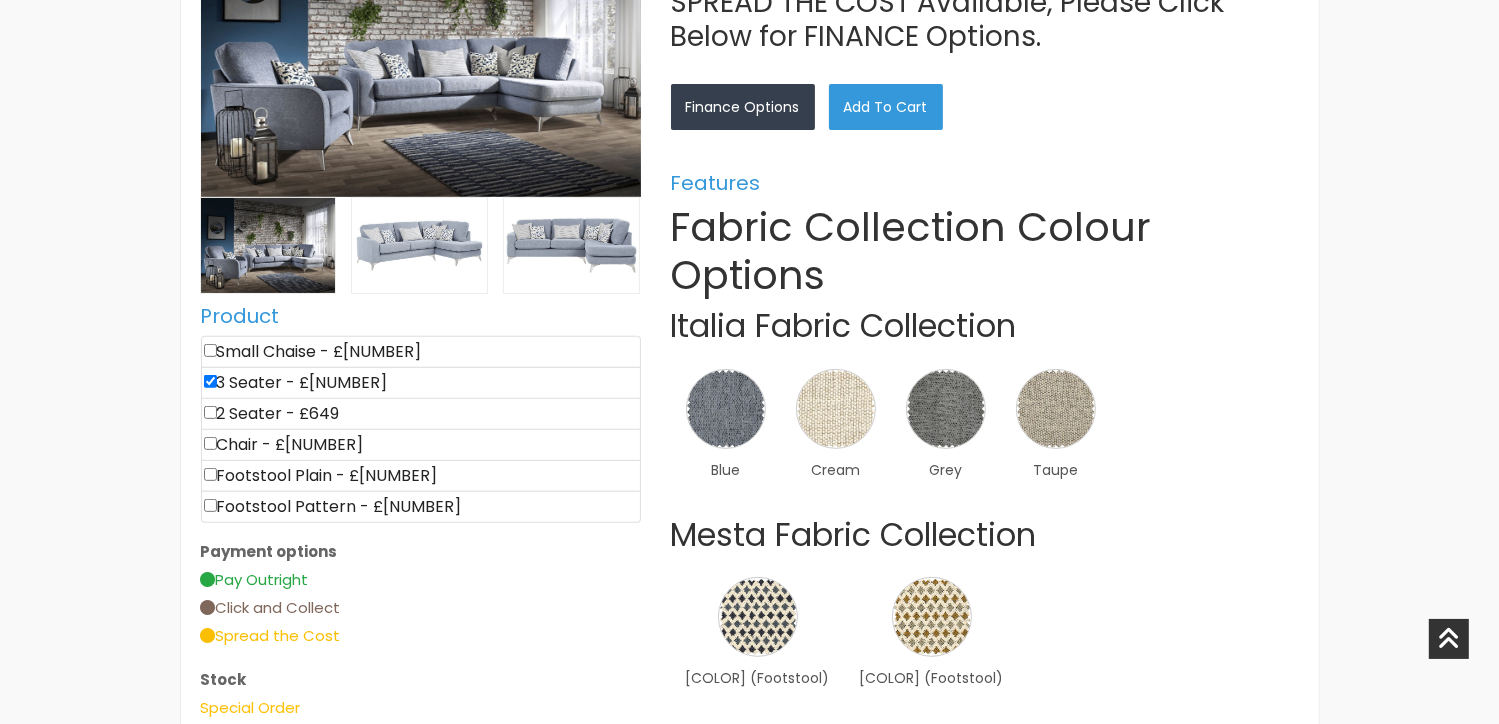 click at bounding box center (210, 443) 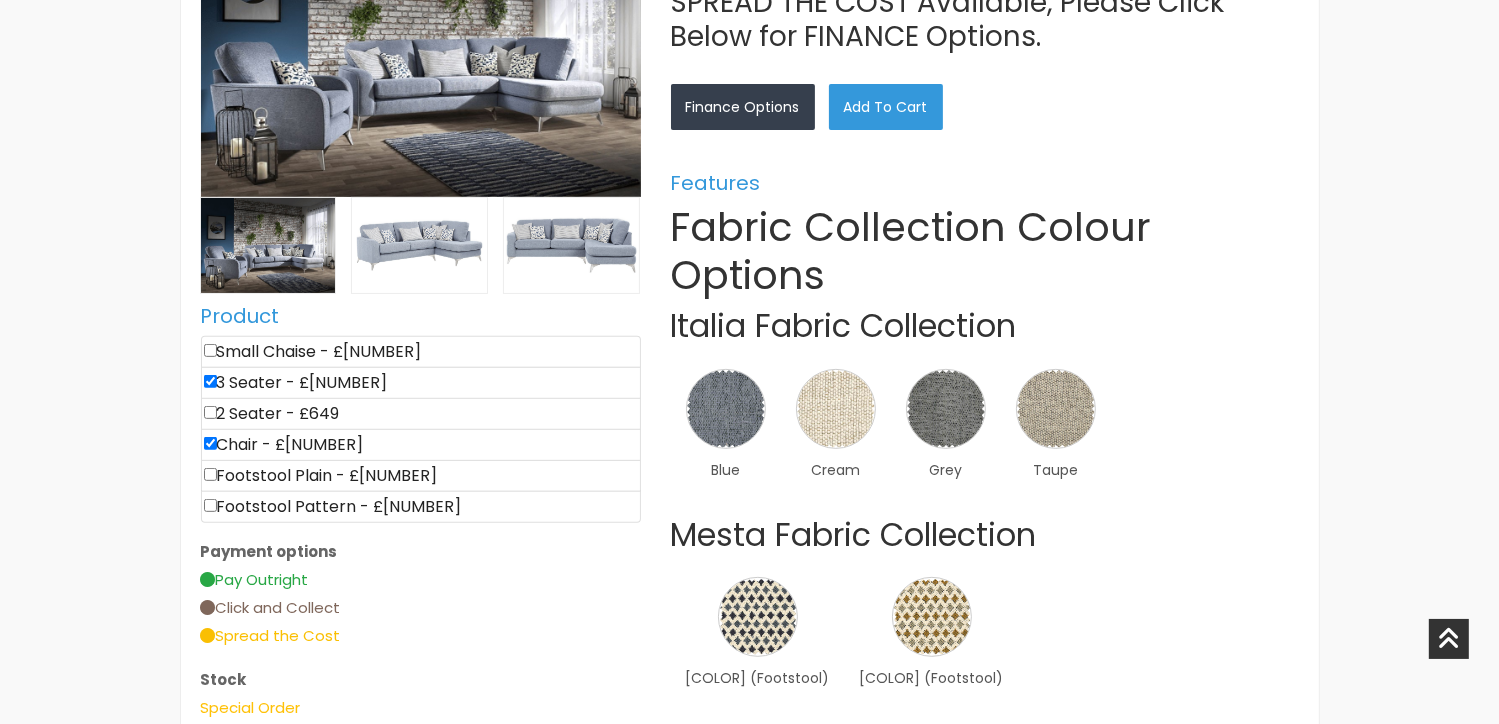 type on "1178" 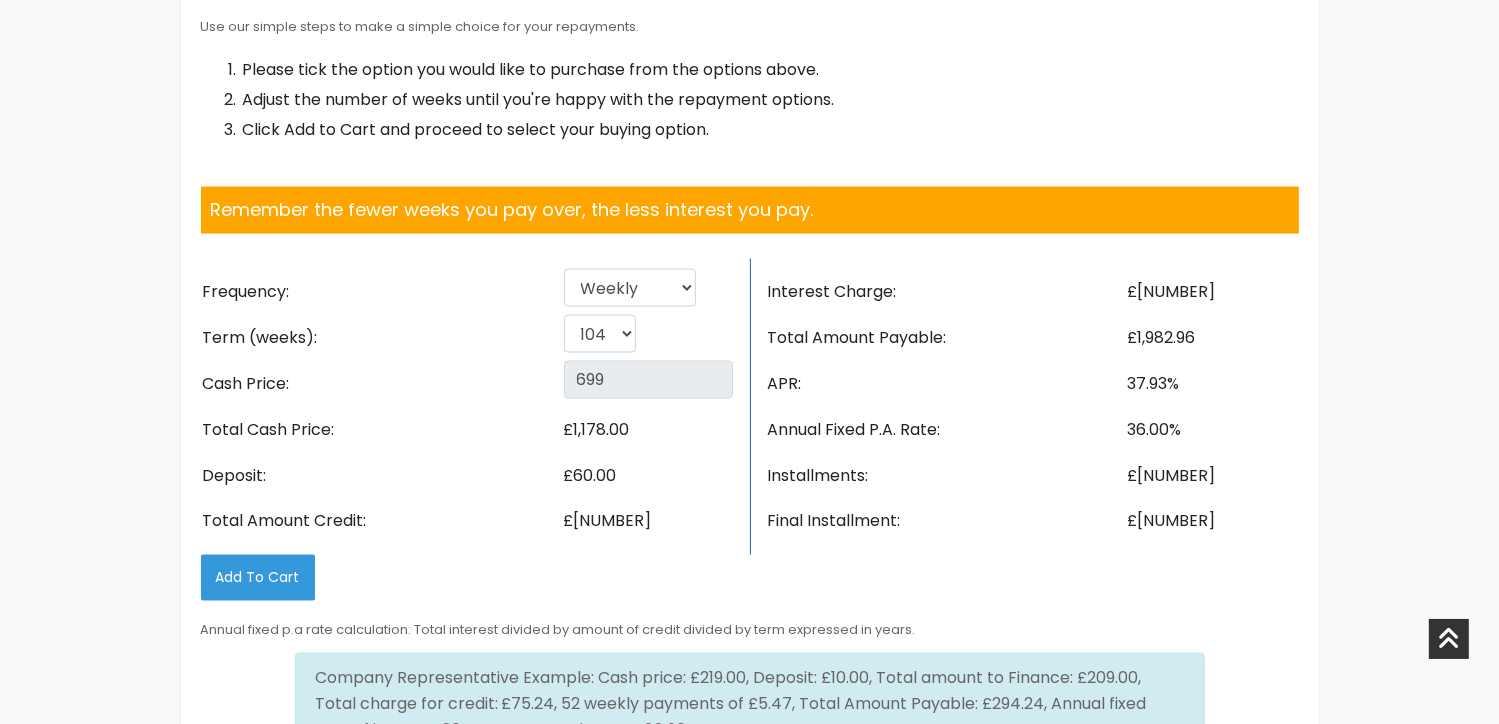 scroll, scrollTop: 3300, scrollLeft: 0, axis: vertical 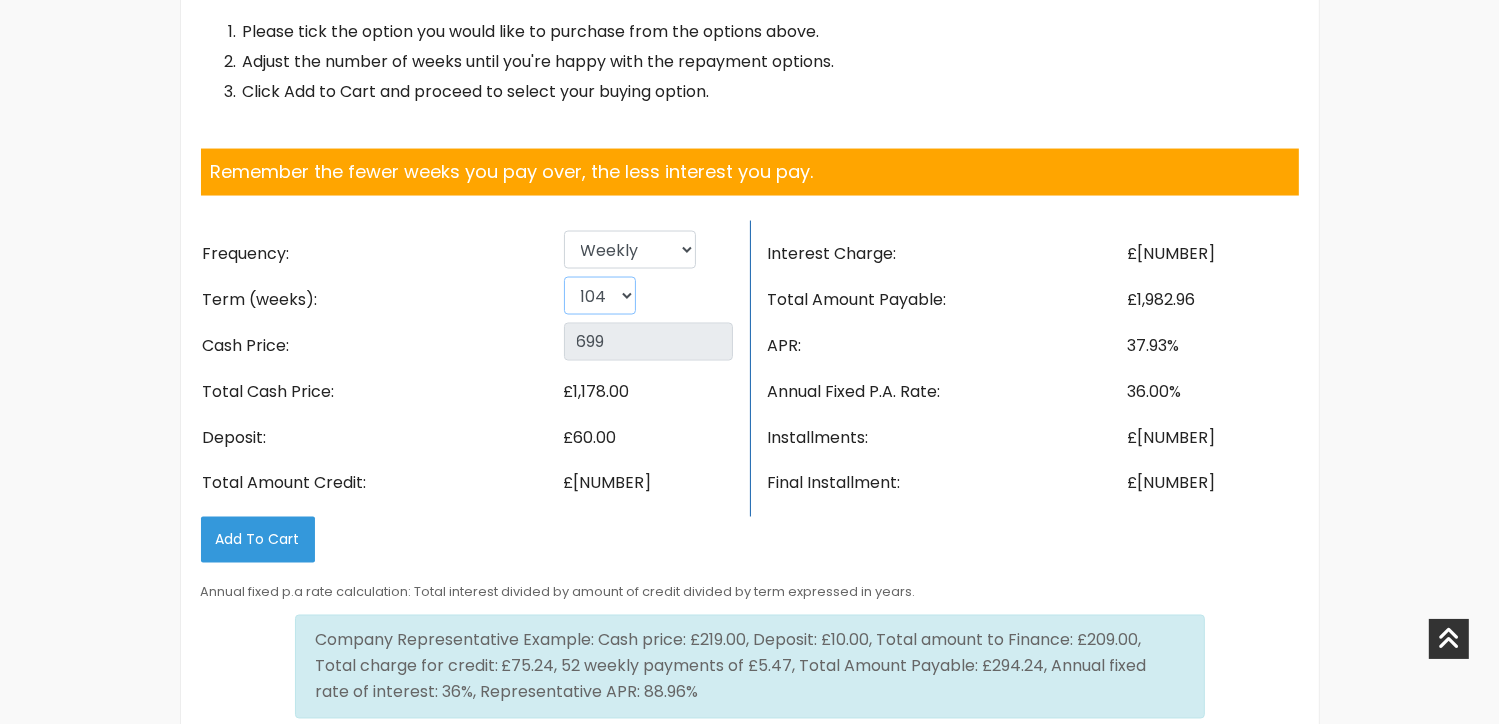 click on "26 52 78 104" at bounding box center [600, 296] 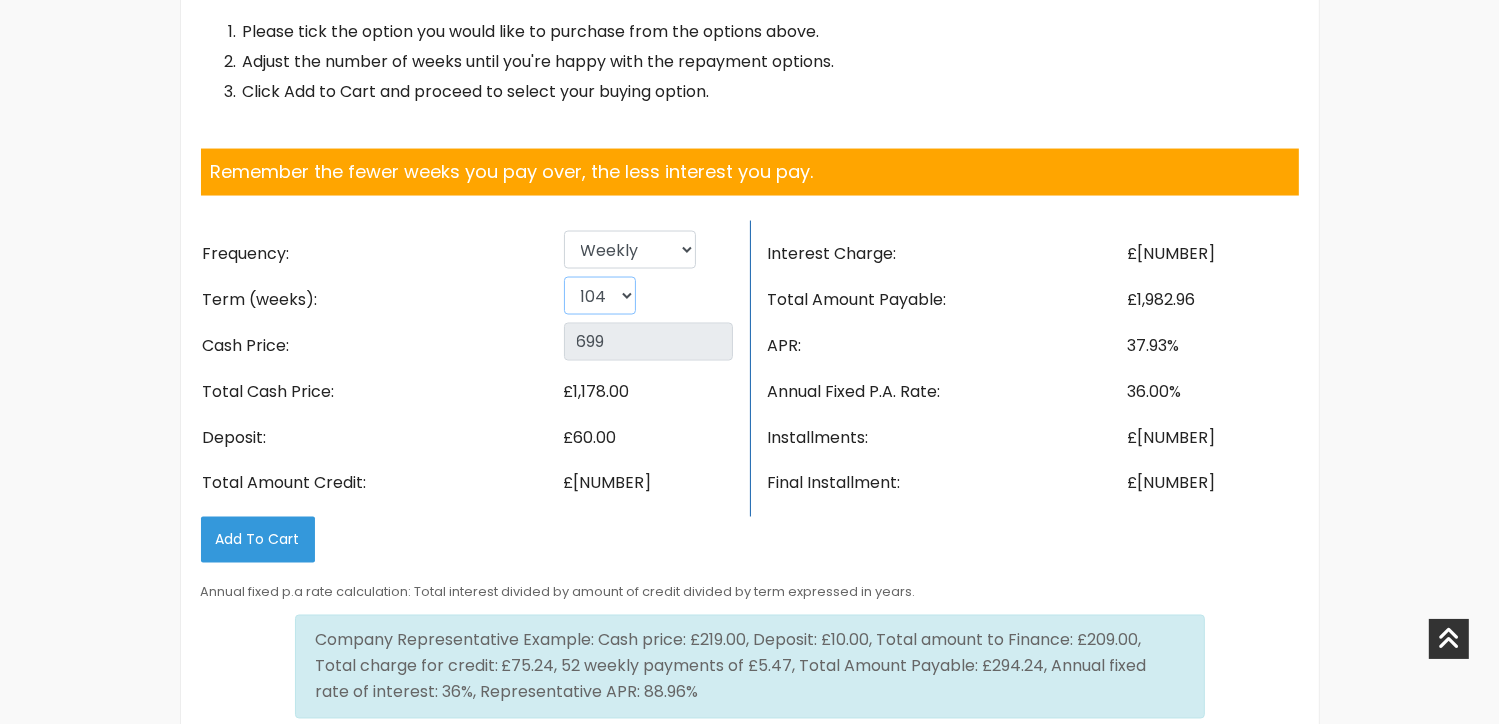 select on "52" 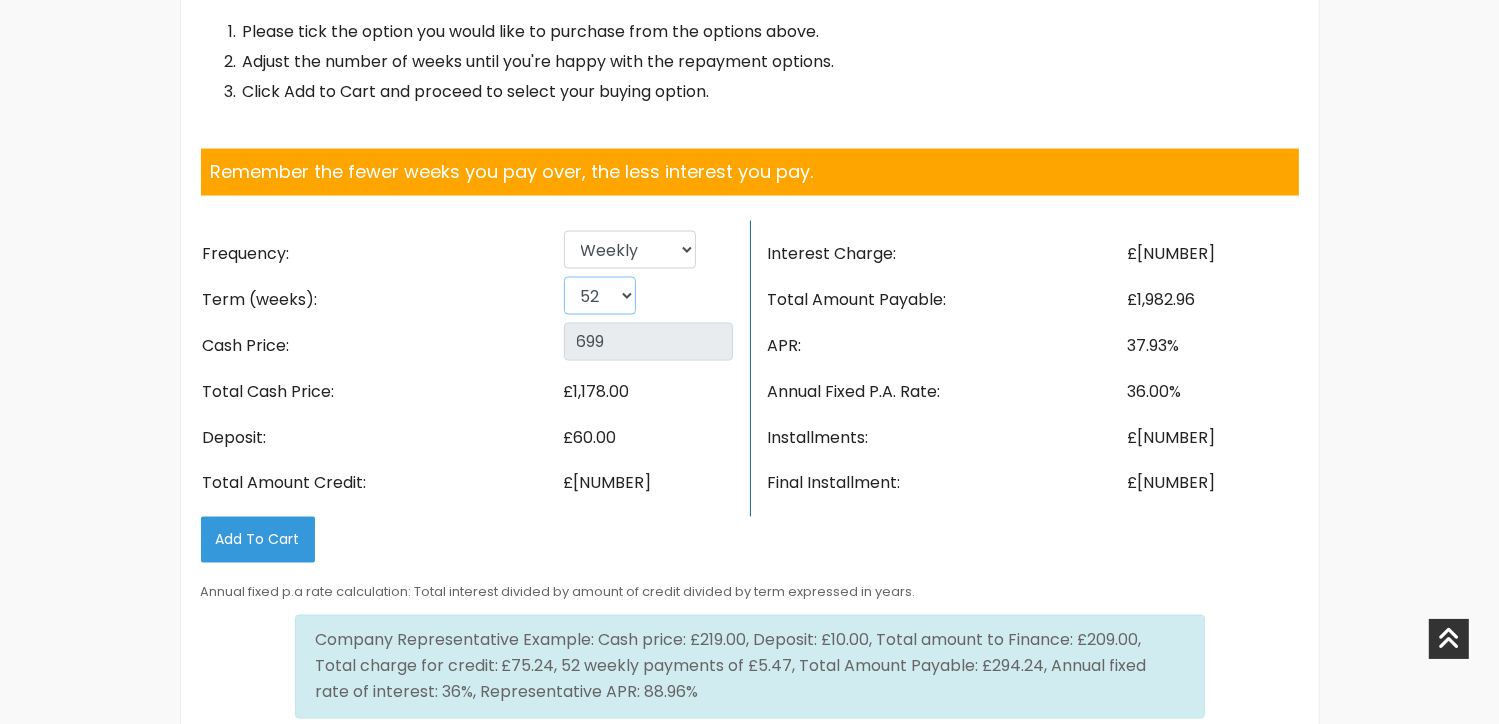 click on "26 52 78 104" at bounding box center (600, 296) 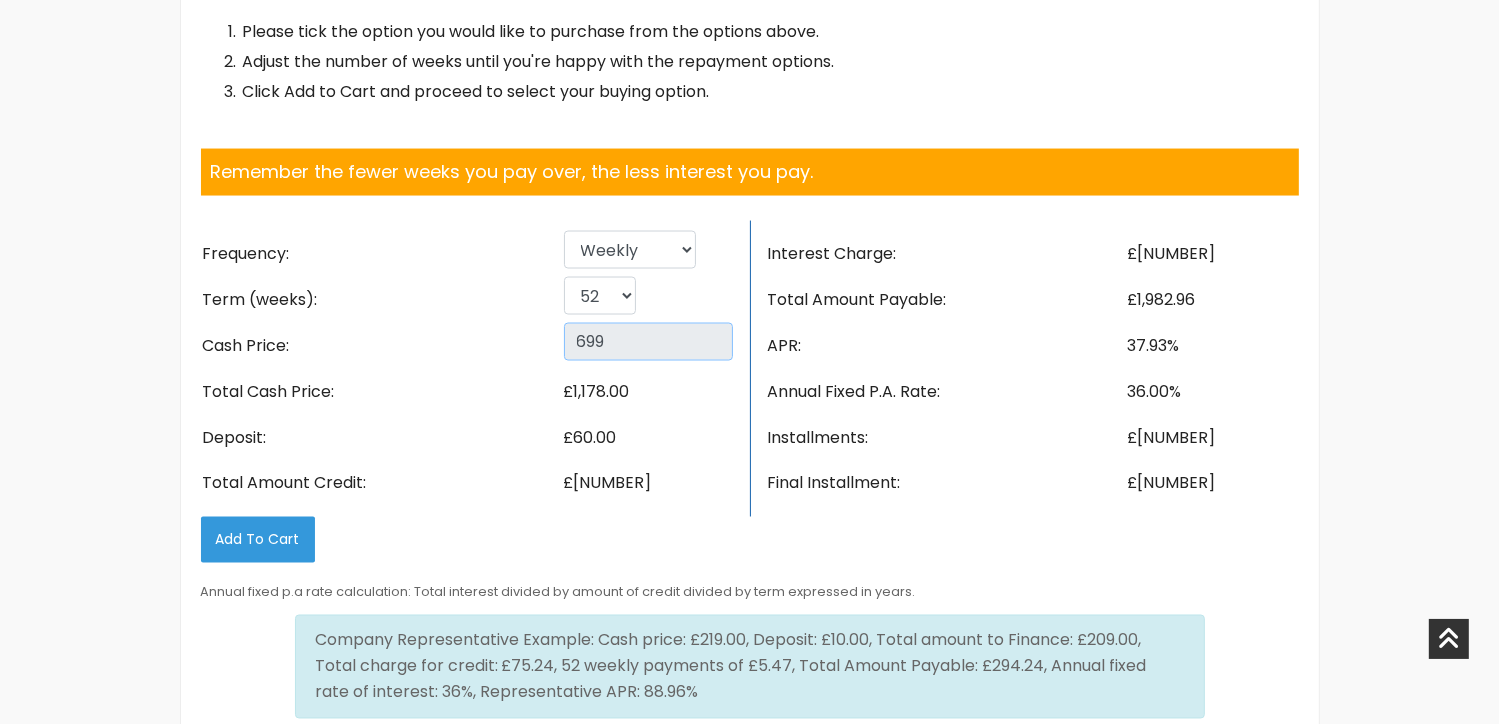 click on "1178" at bounding box center (648, 342) 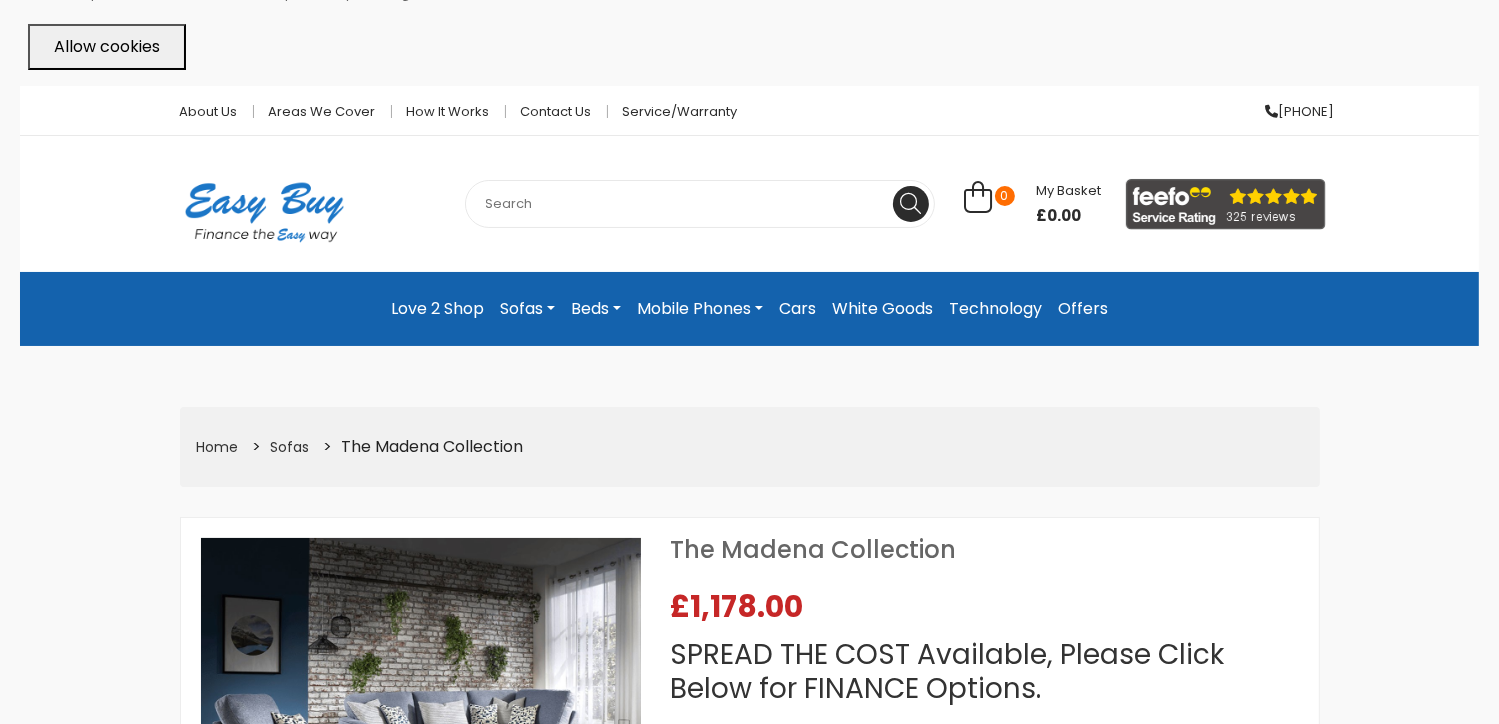 scroll, scrollTop: 0, scrollLeft: 0, axis: both 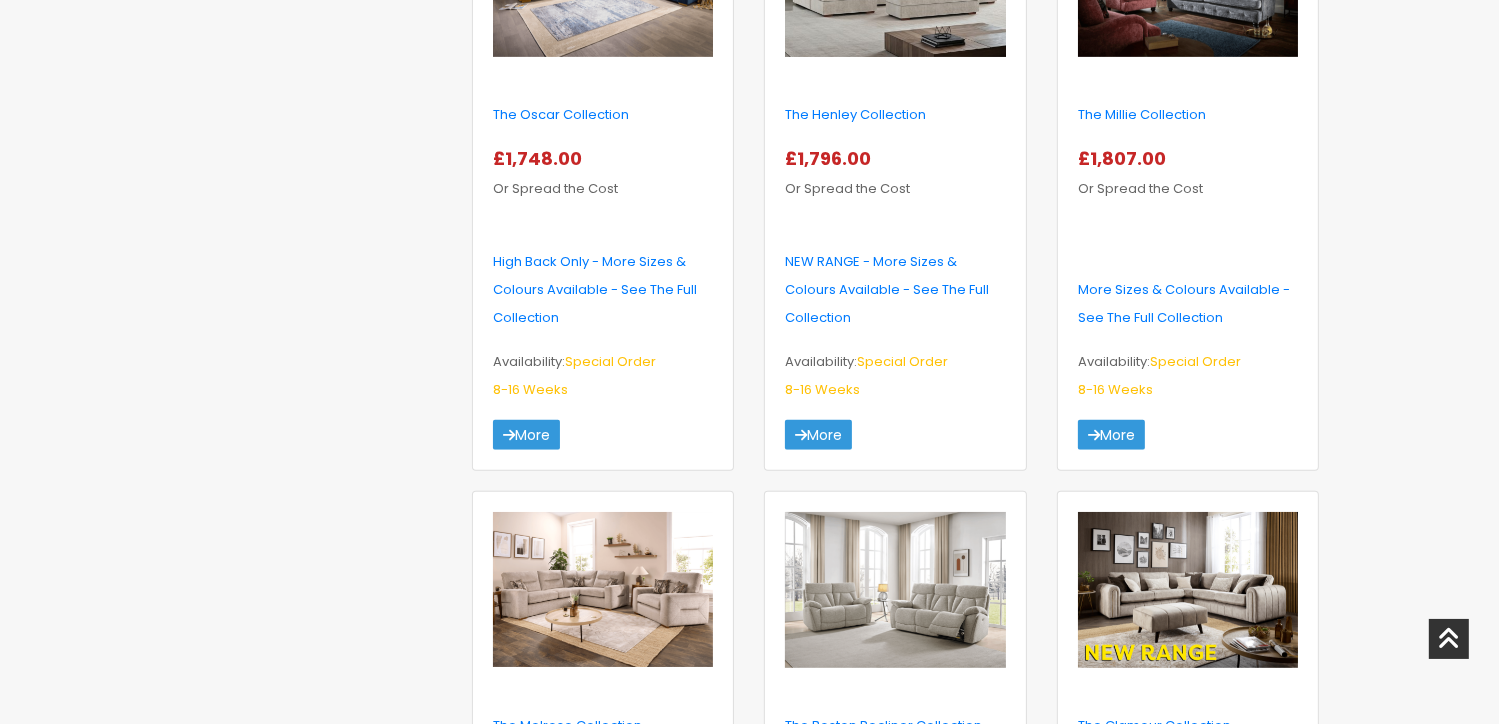 click at bounding box center [603, 590] 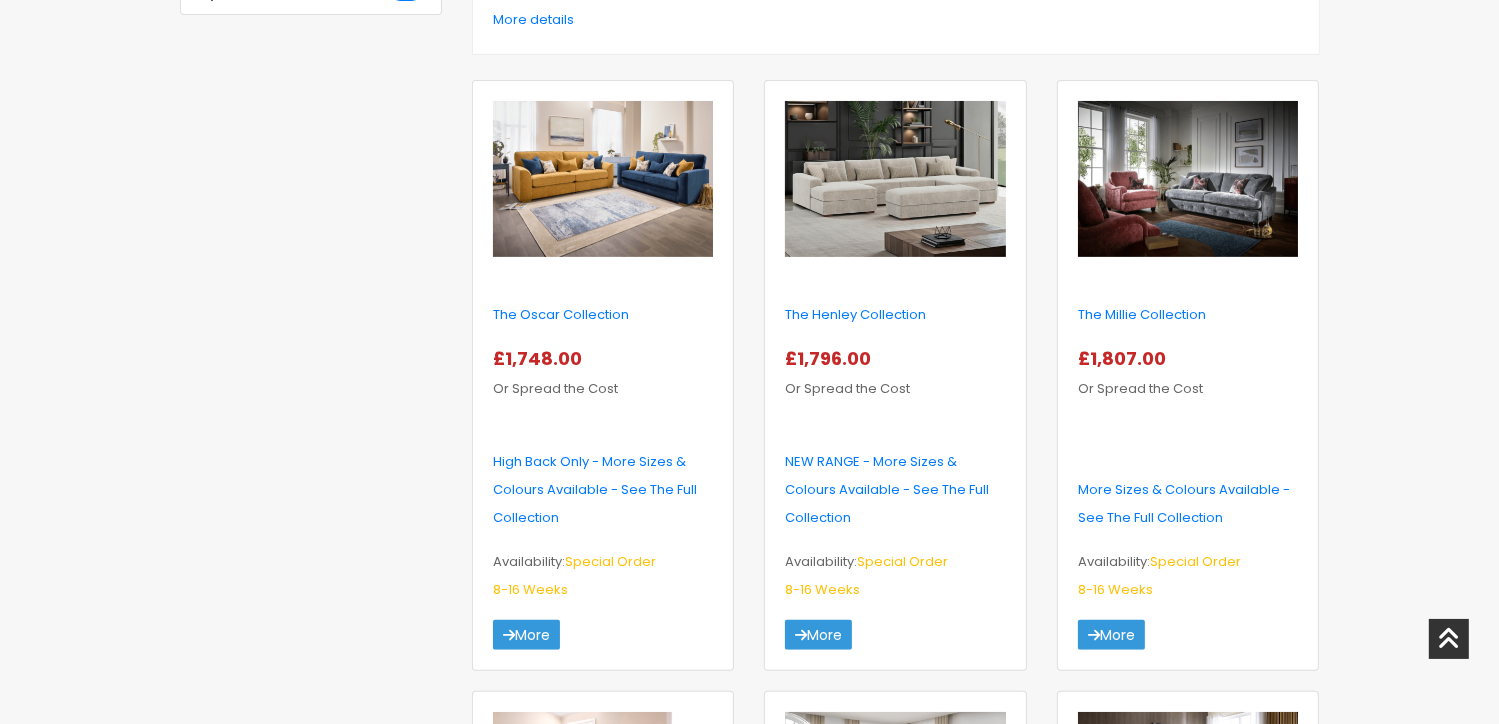 scroll, scrollTop: 500, scrollLeft: 0, axis: vertical 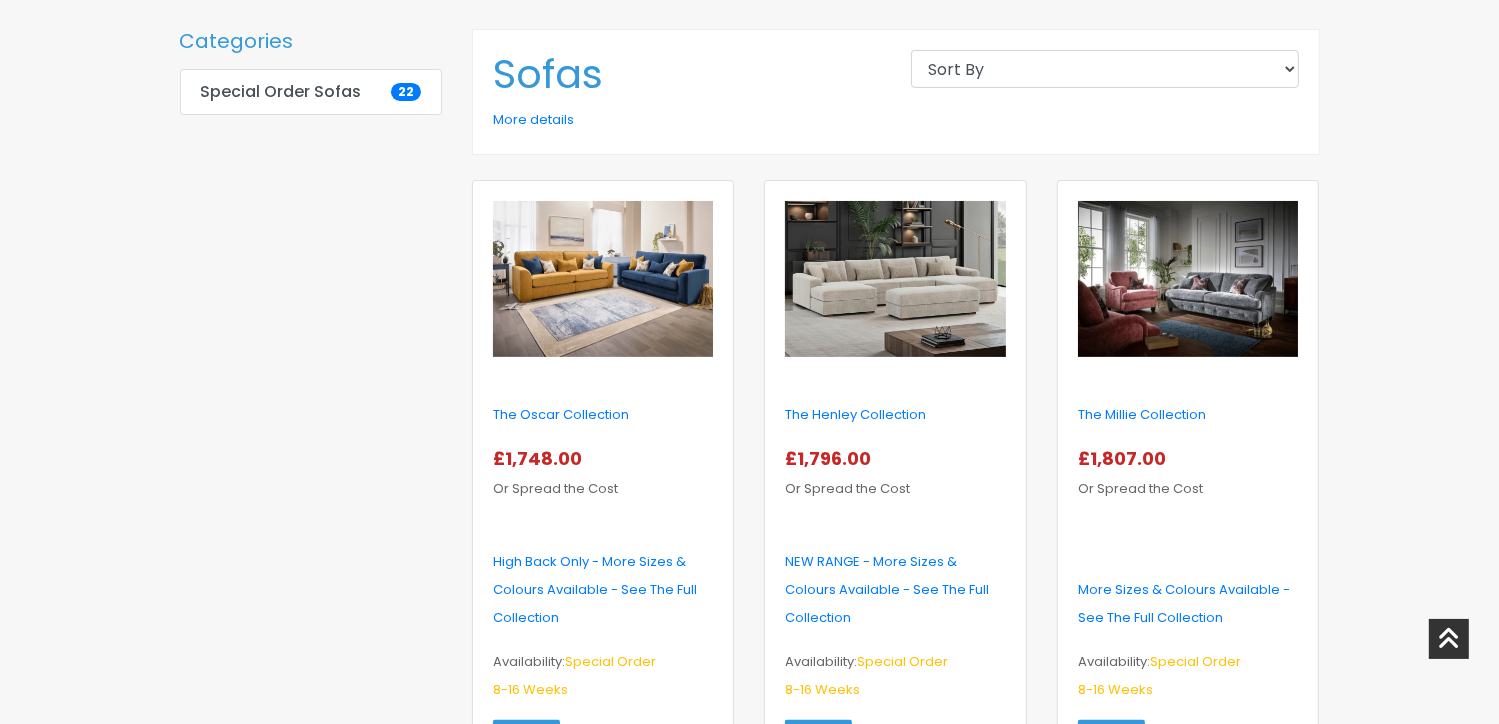 click at bounding box center [603, 279] 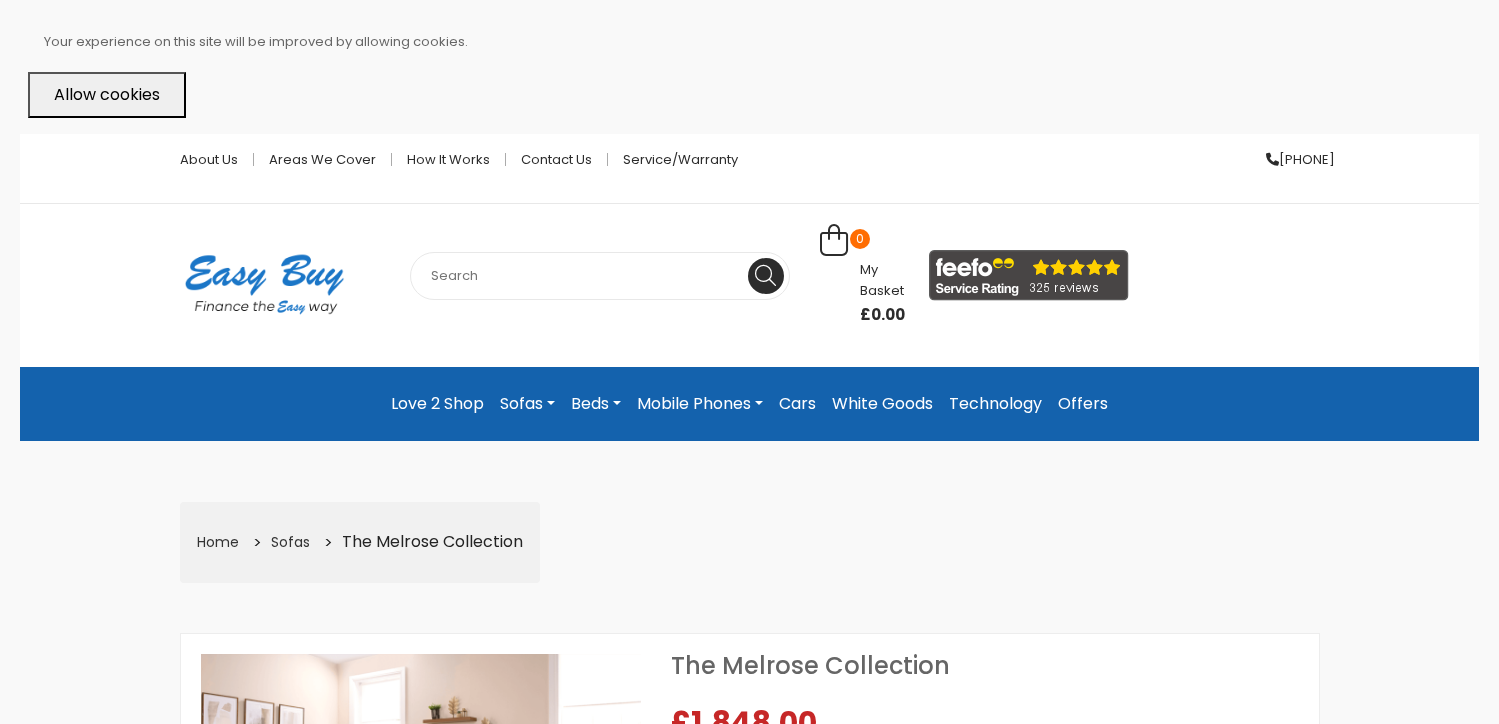 scroll, scrollTop: 0, scrollLeft: 0, axis: both 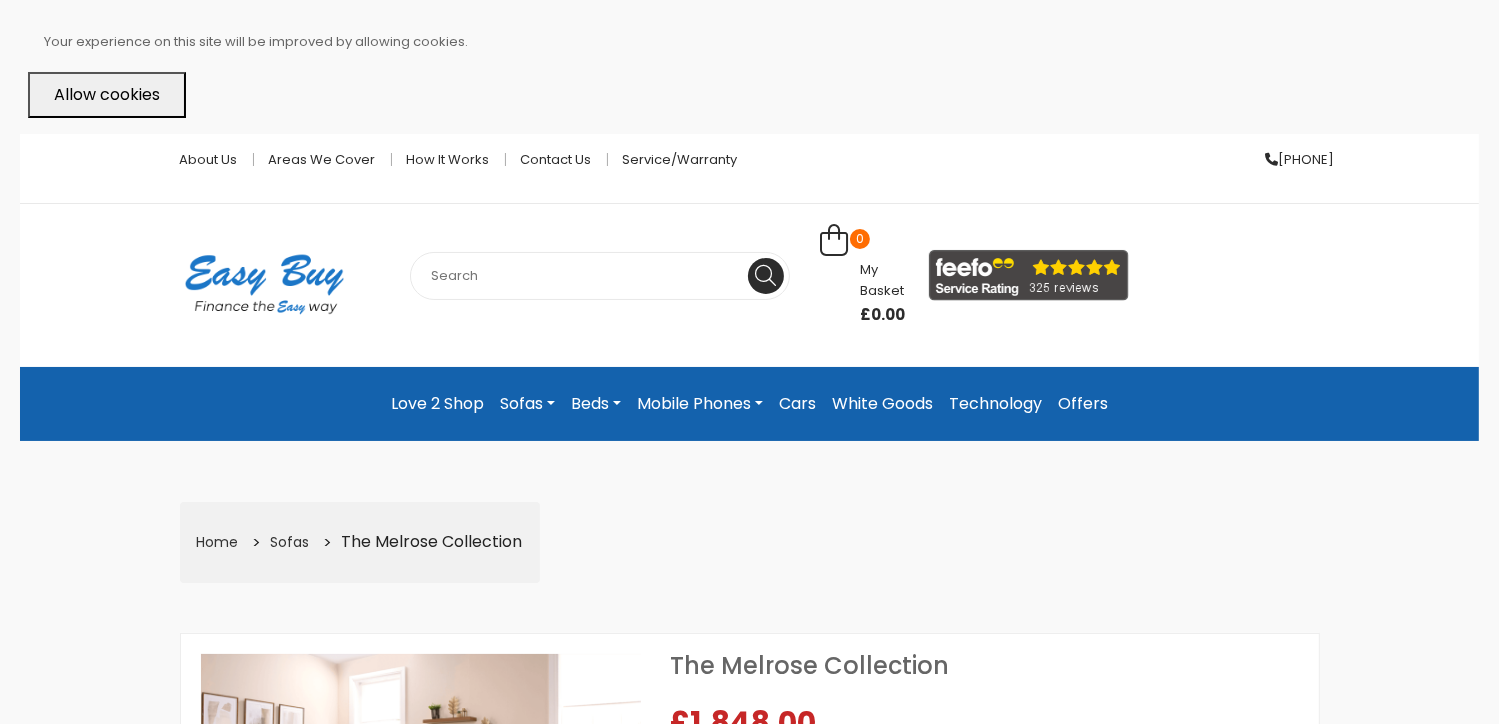 select on "104" 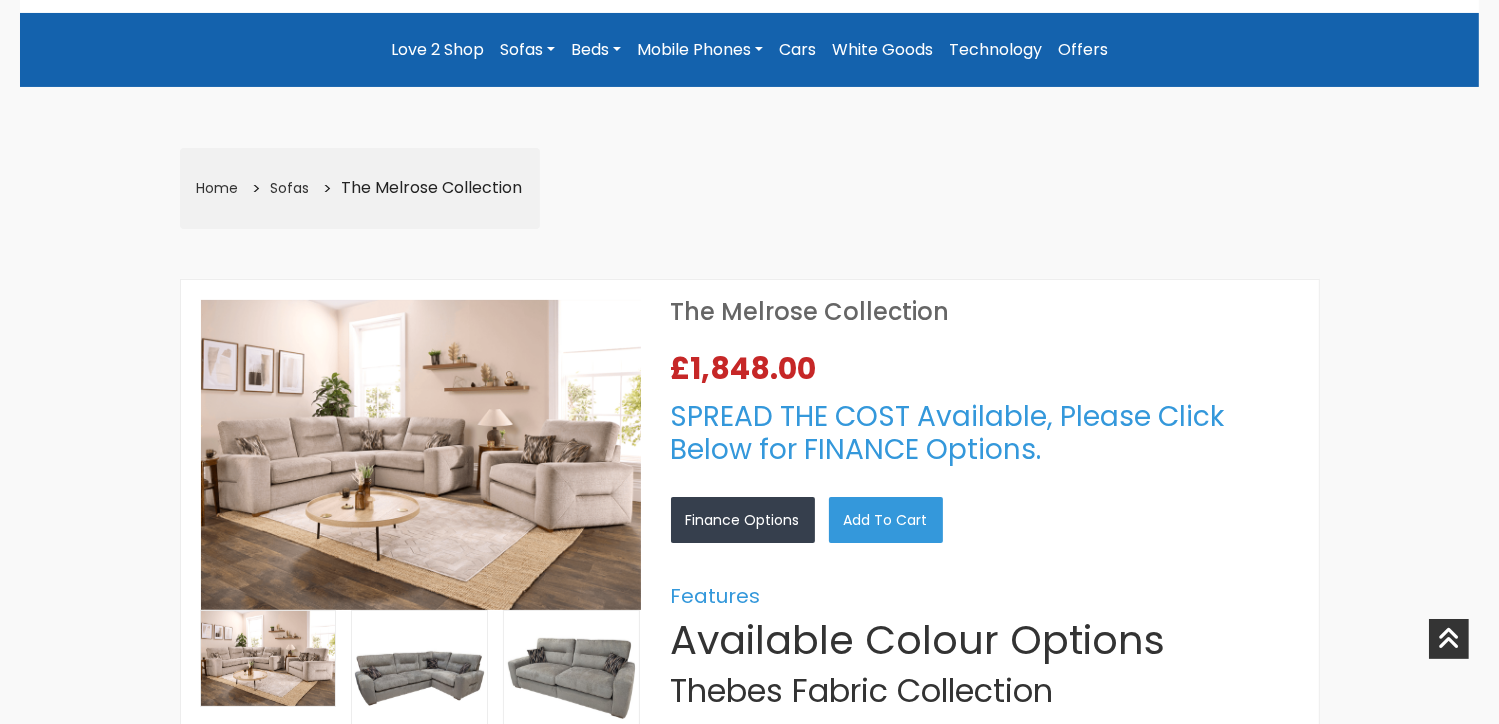 scroll, scrollTop: 400, scrollLeft: 0, axis: vertical 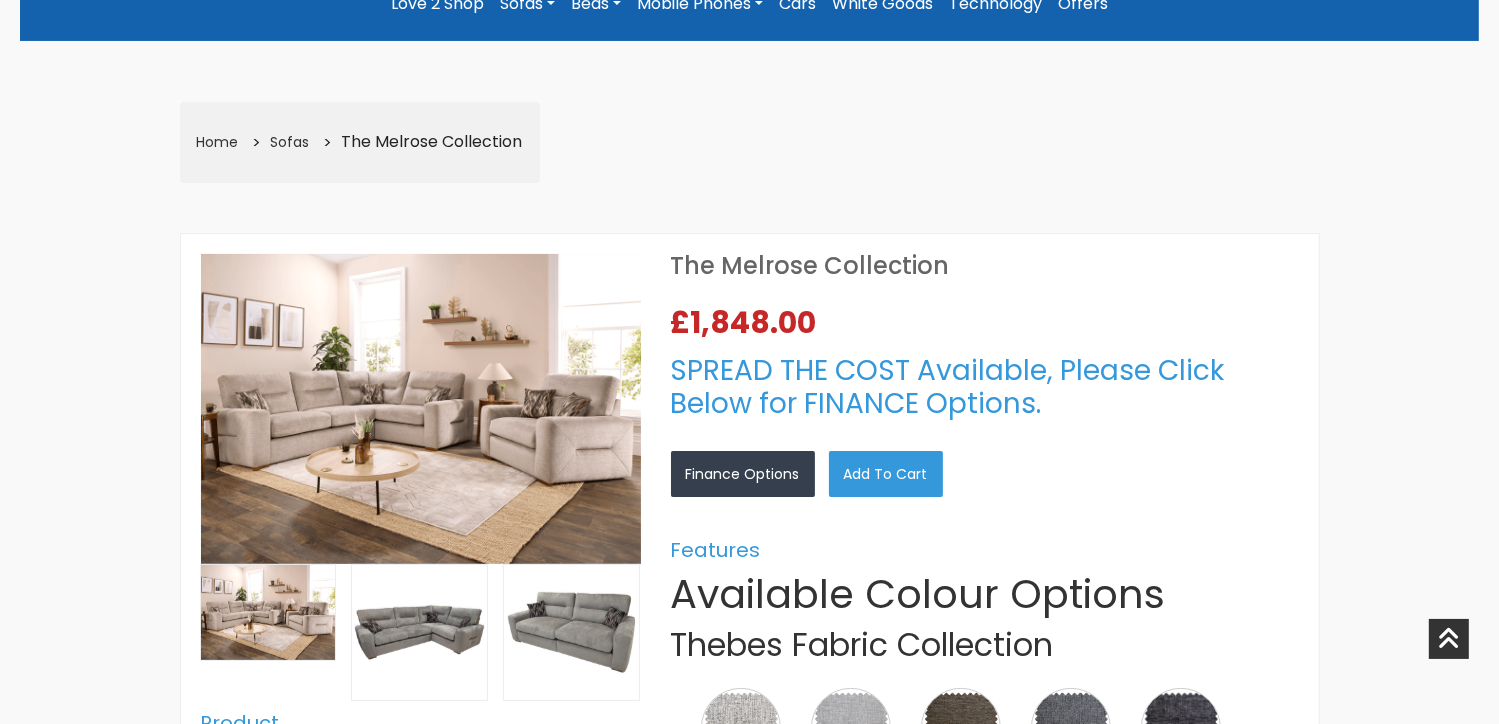 click at bounding box center (421, 409) 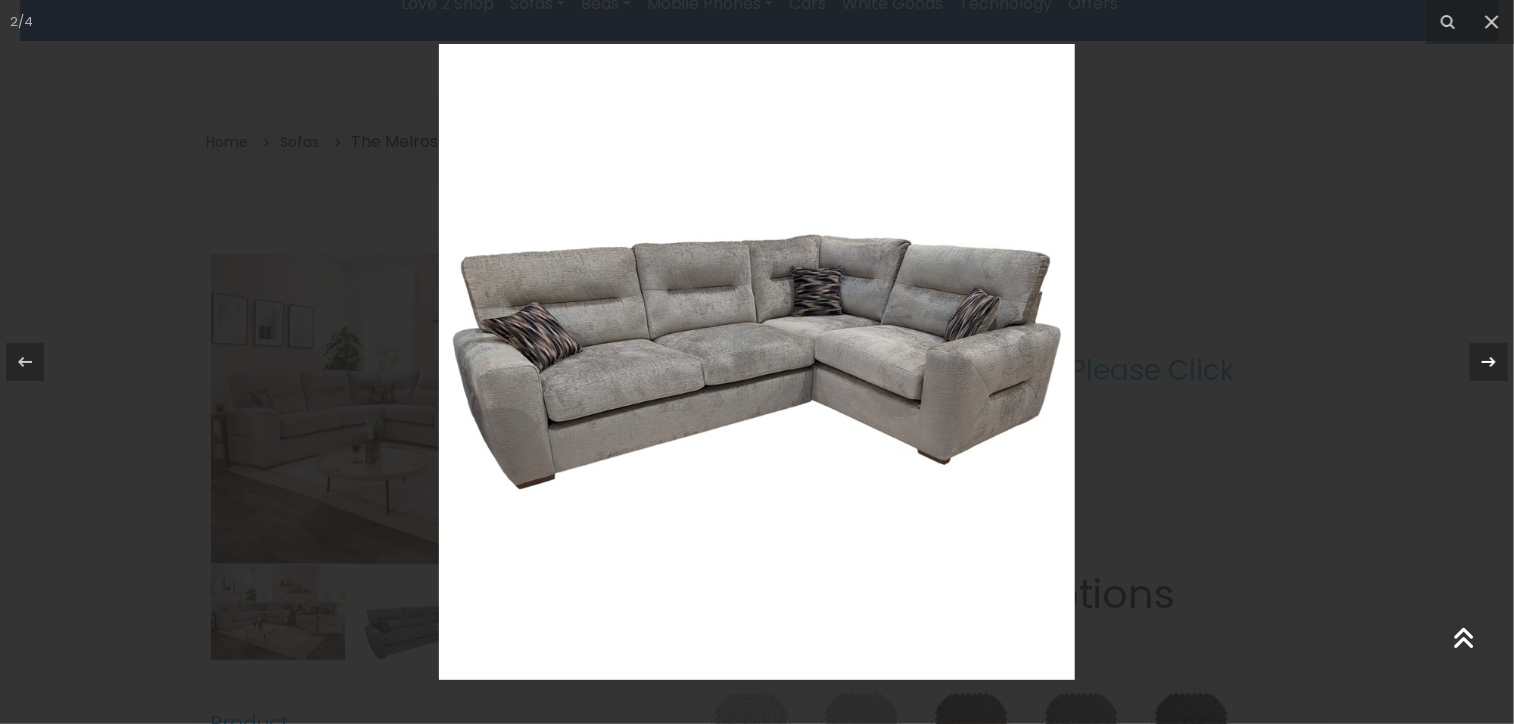 click 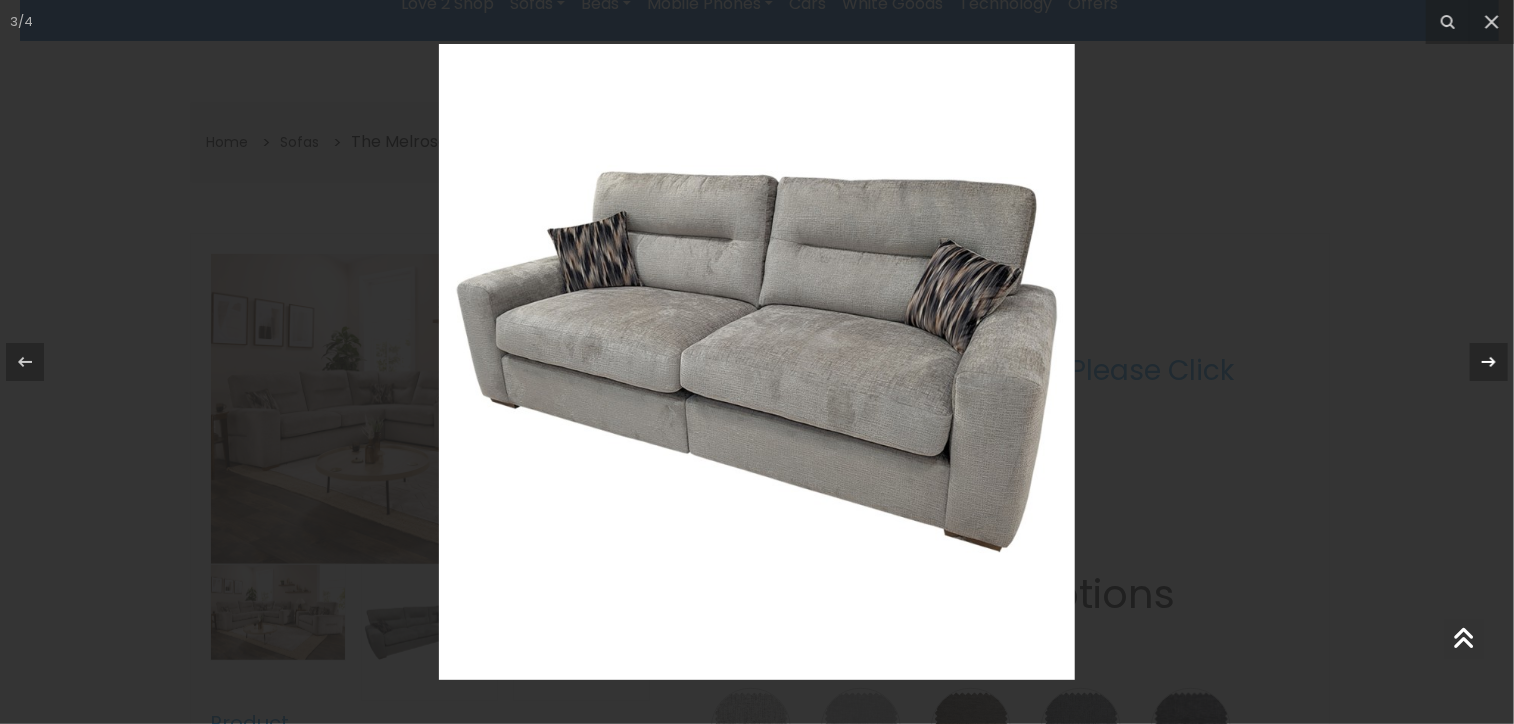 click 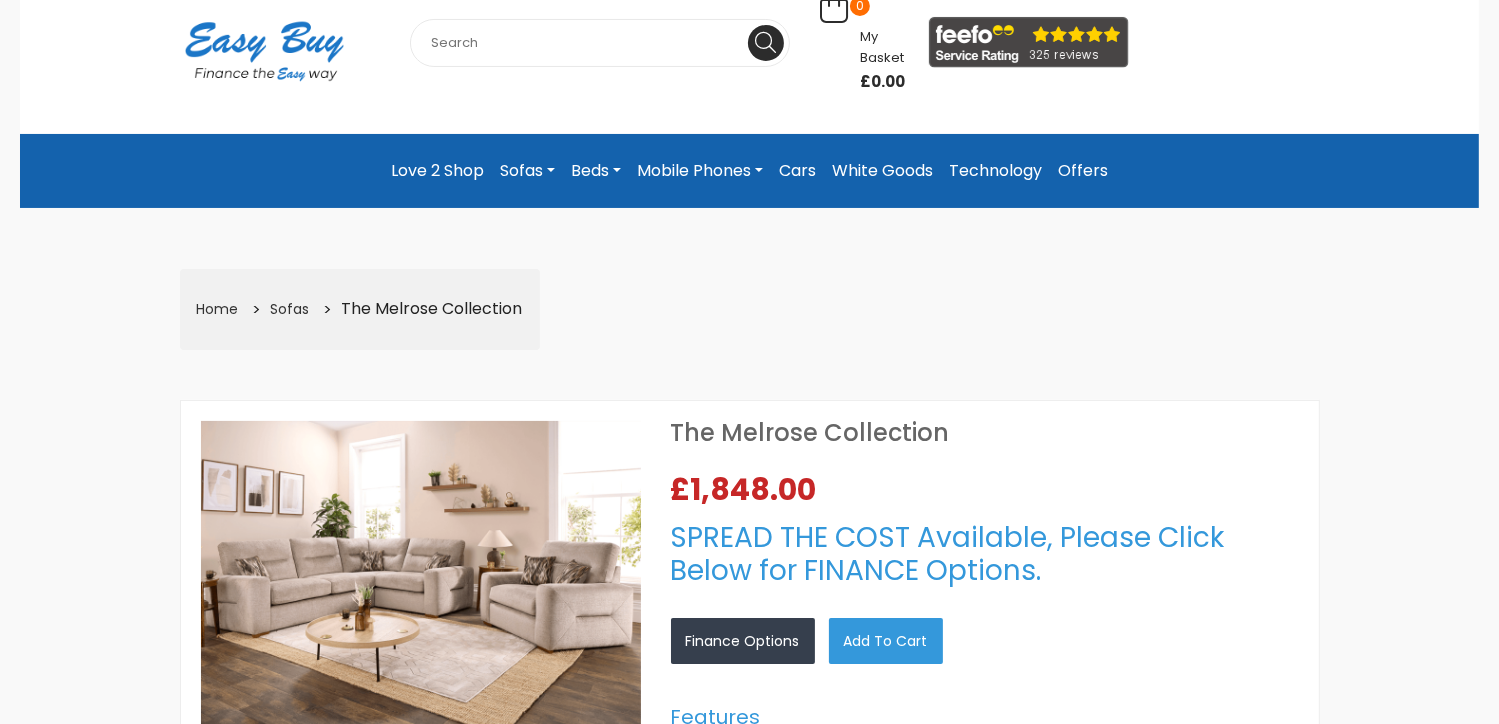 scroll, scrollTop: 200, scrollLeft: 0, axis: vertical 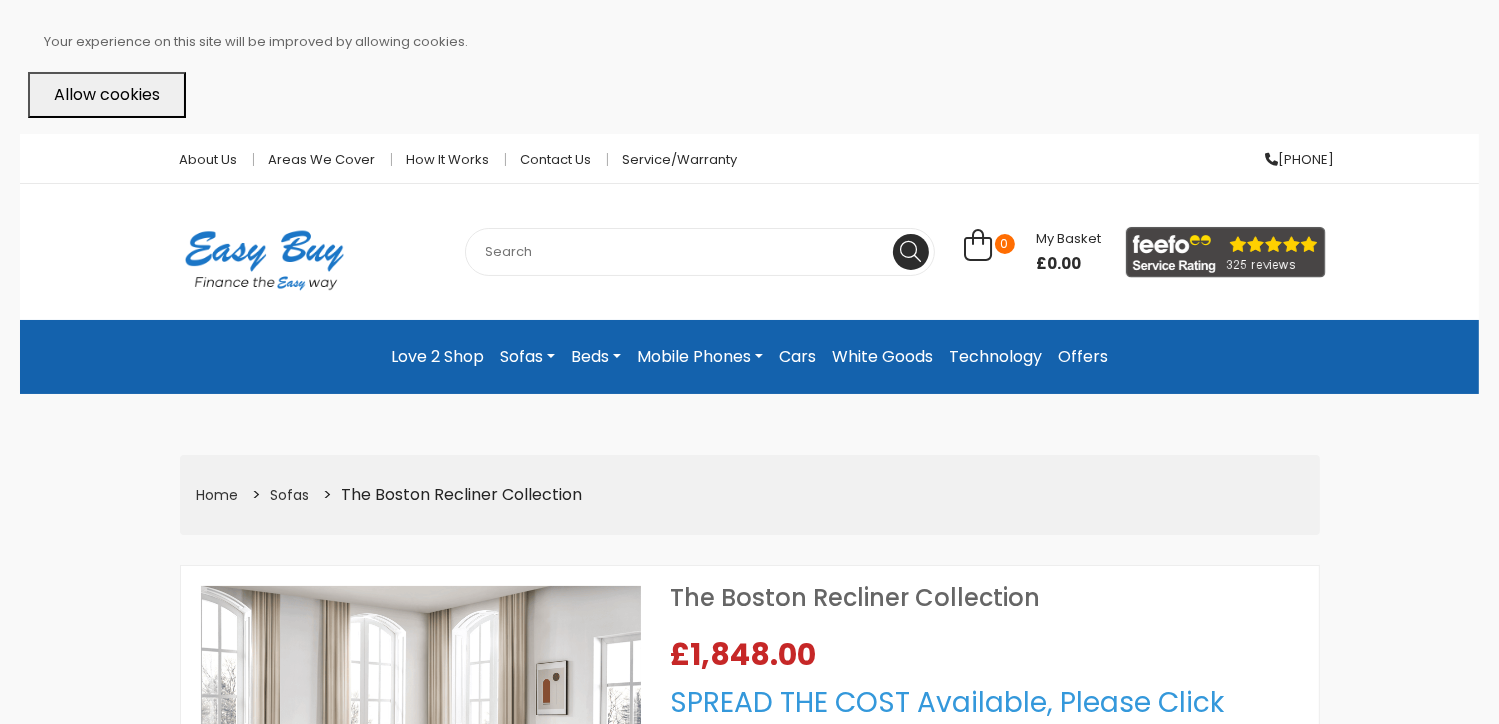 select on "104" 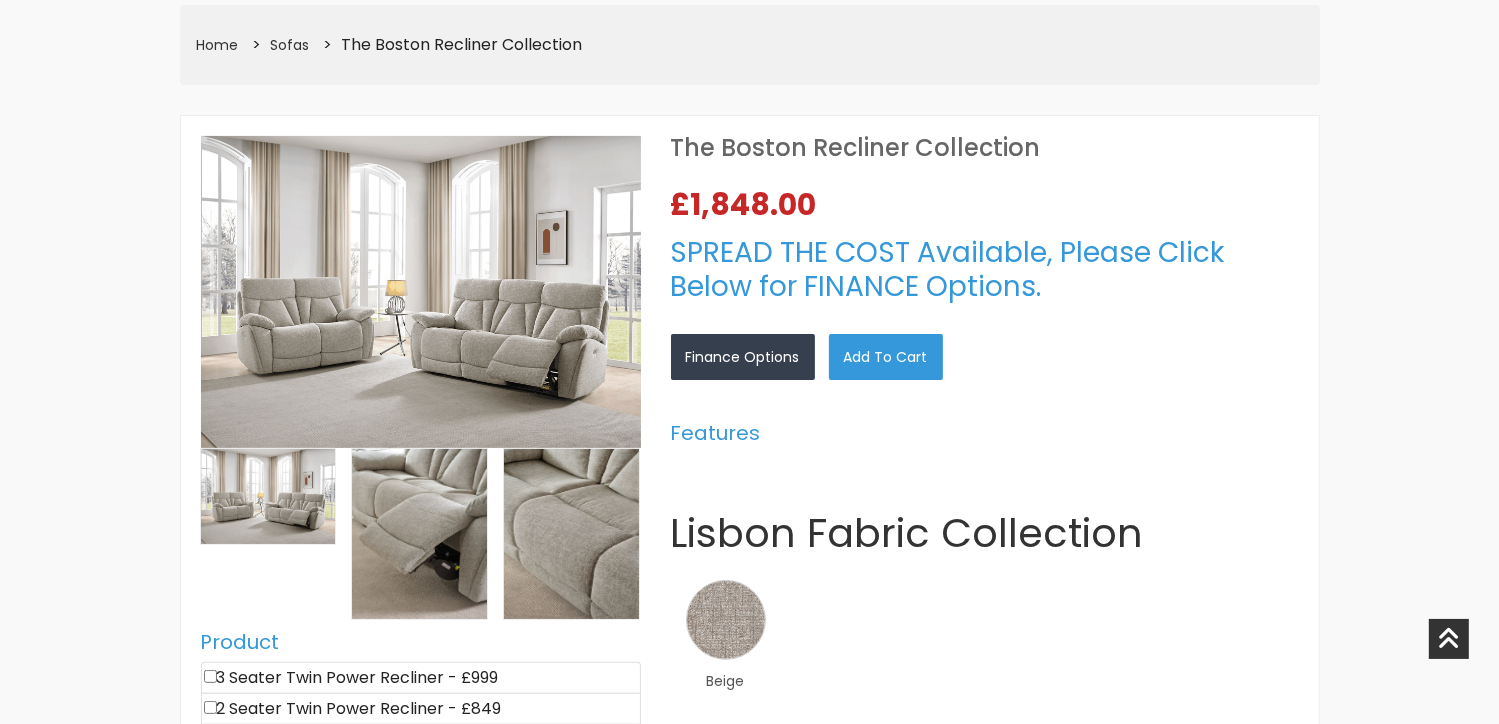 scroll, scrollTop: 500, scrollLeft: 0, axis: vertical 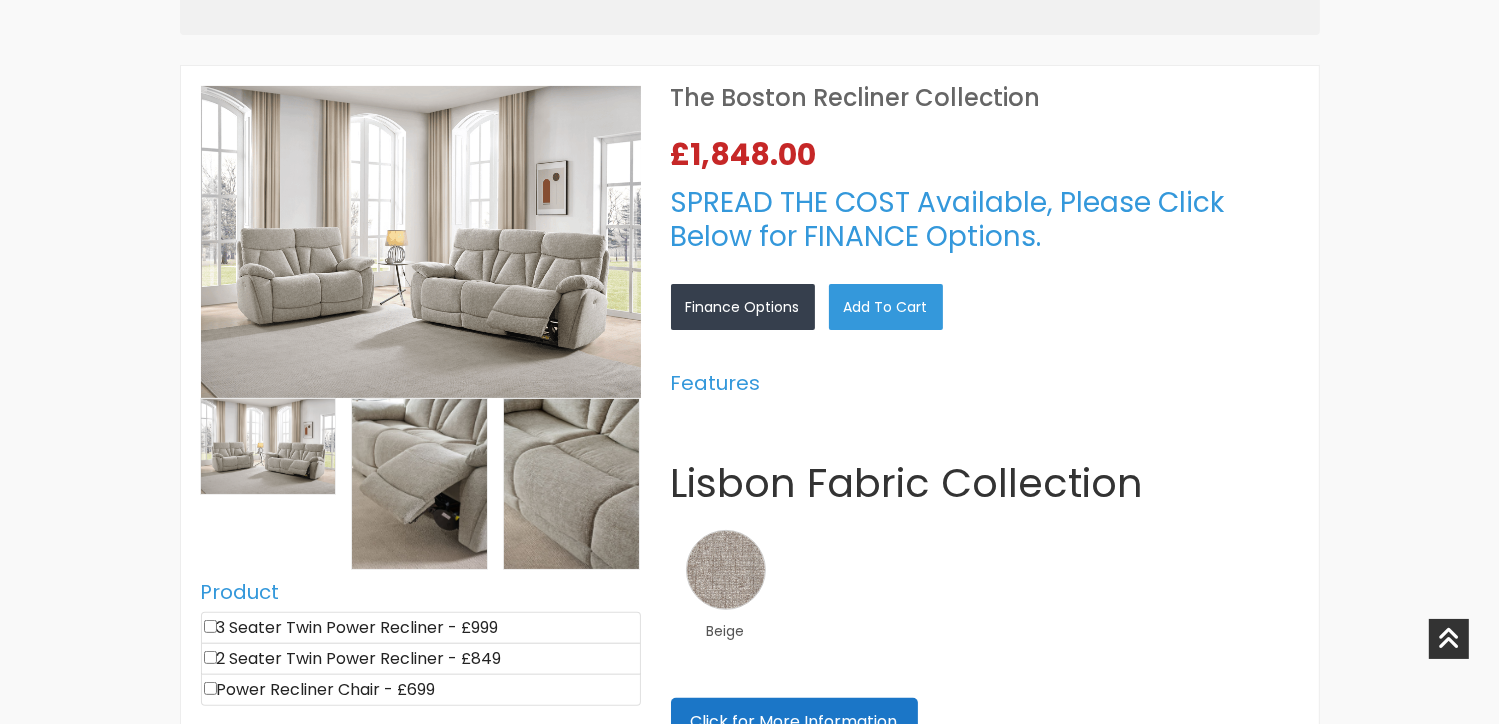 click at bounding box center (421, 241) 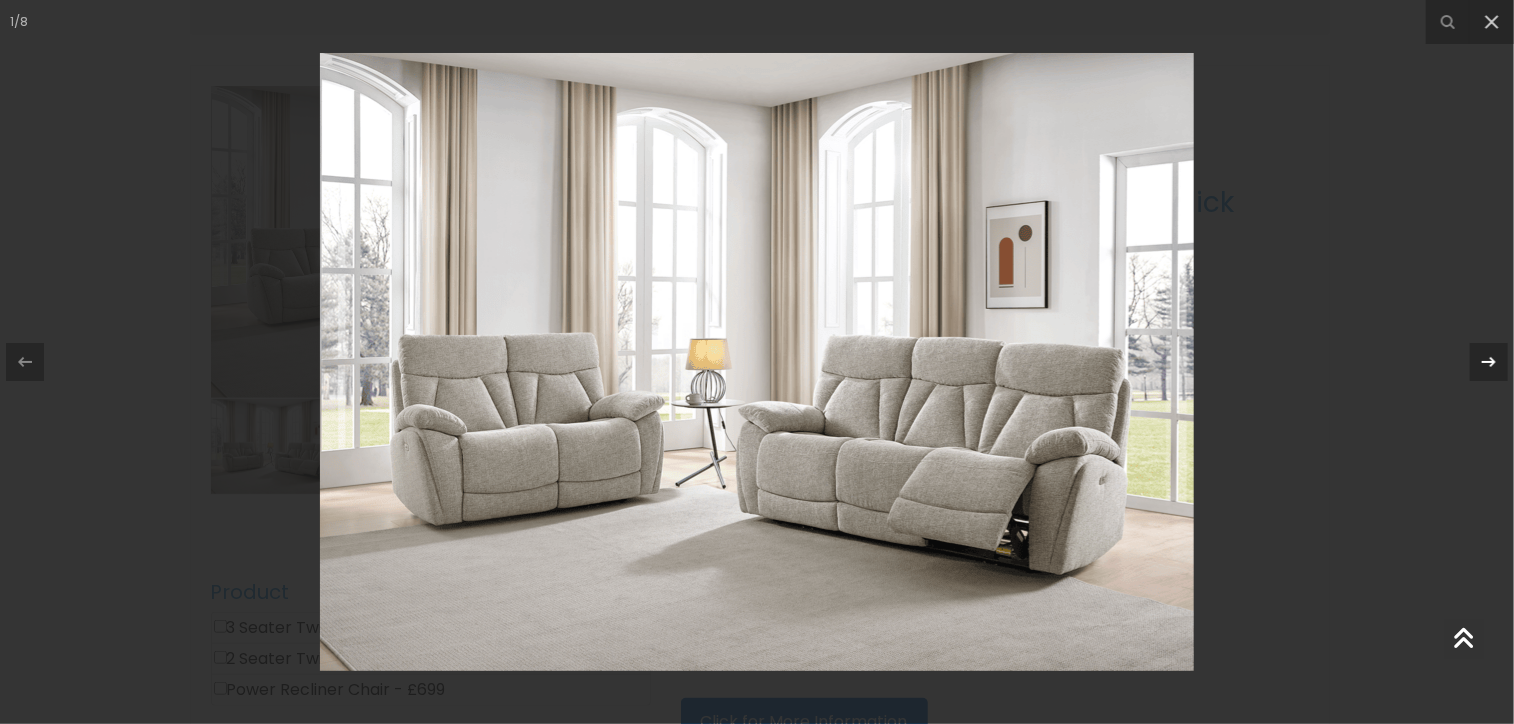 click 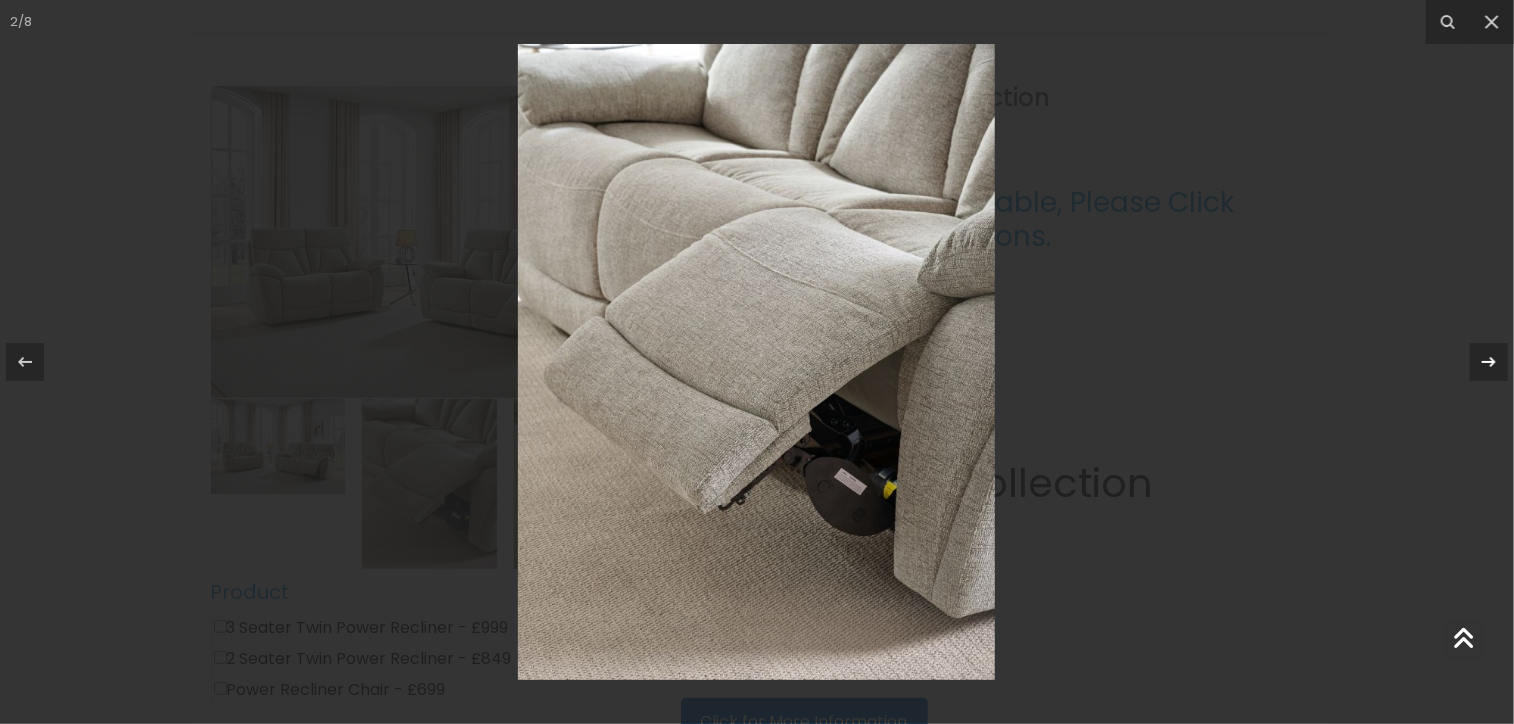 click on "2  /  8" at bounding box center [757, 362] 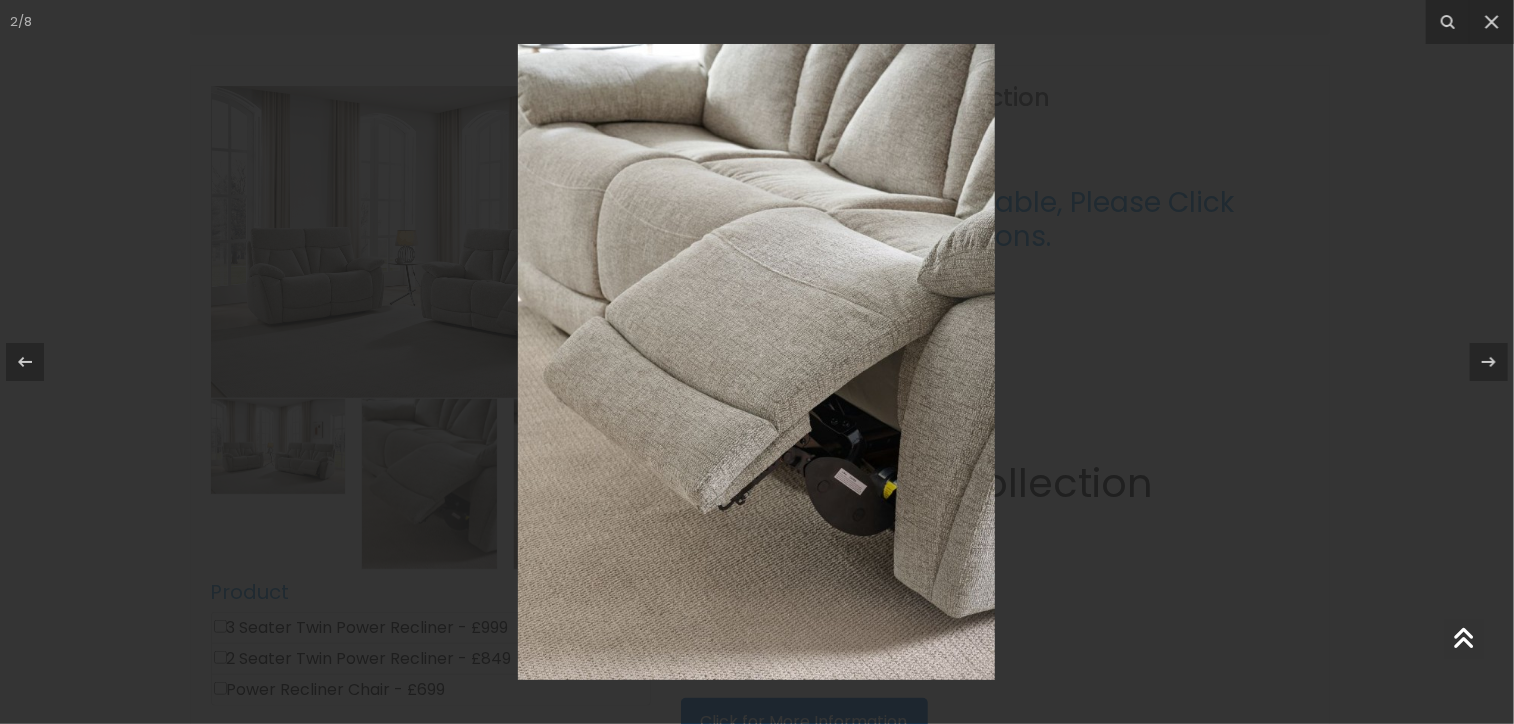 click 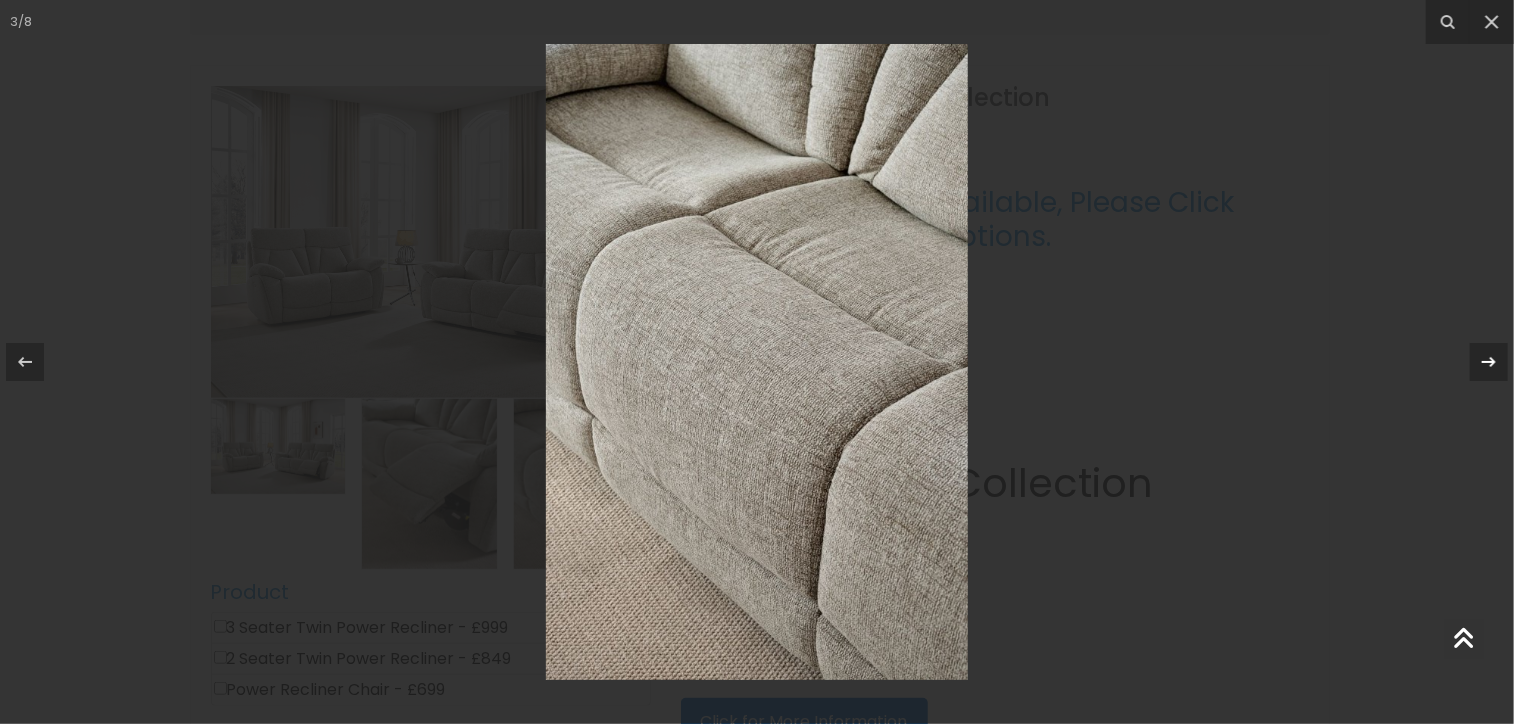 click 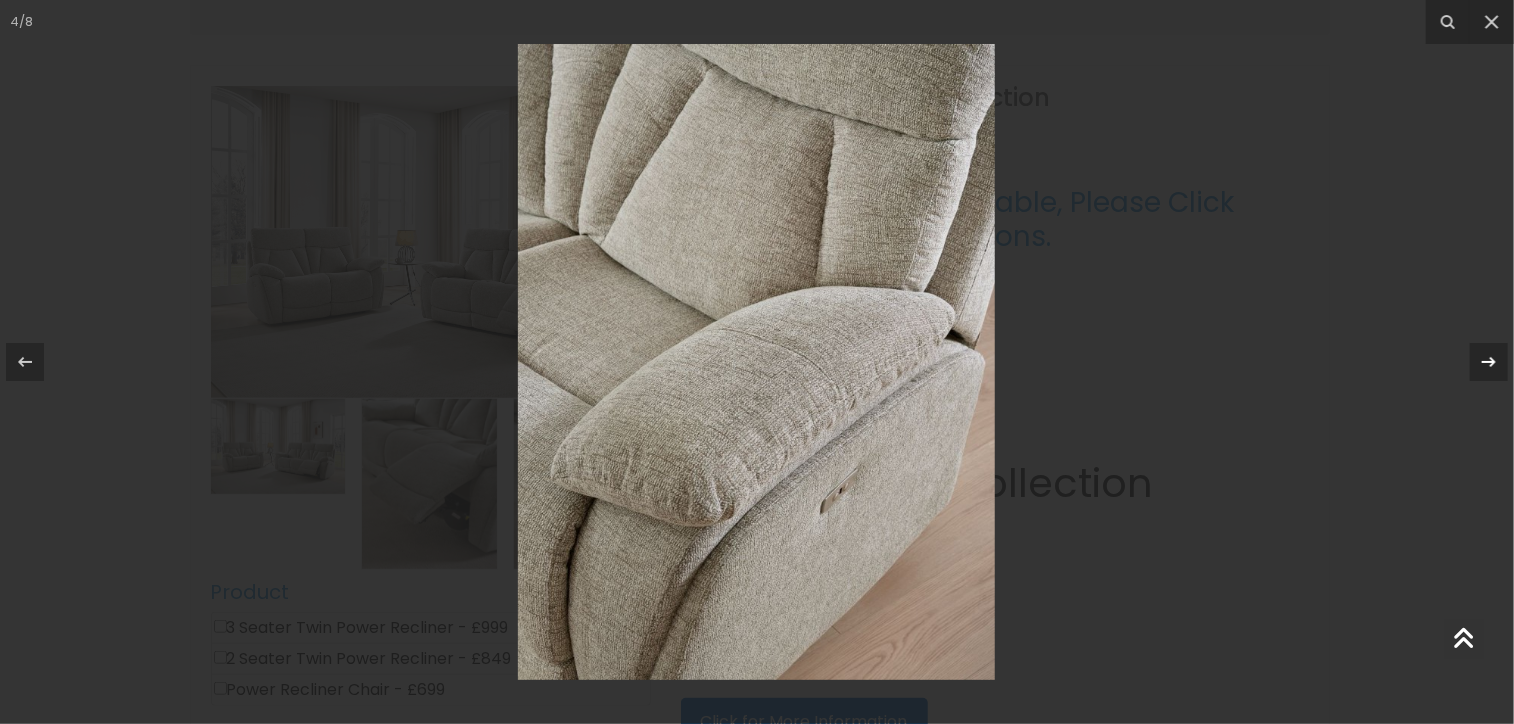 click 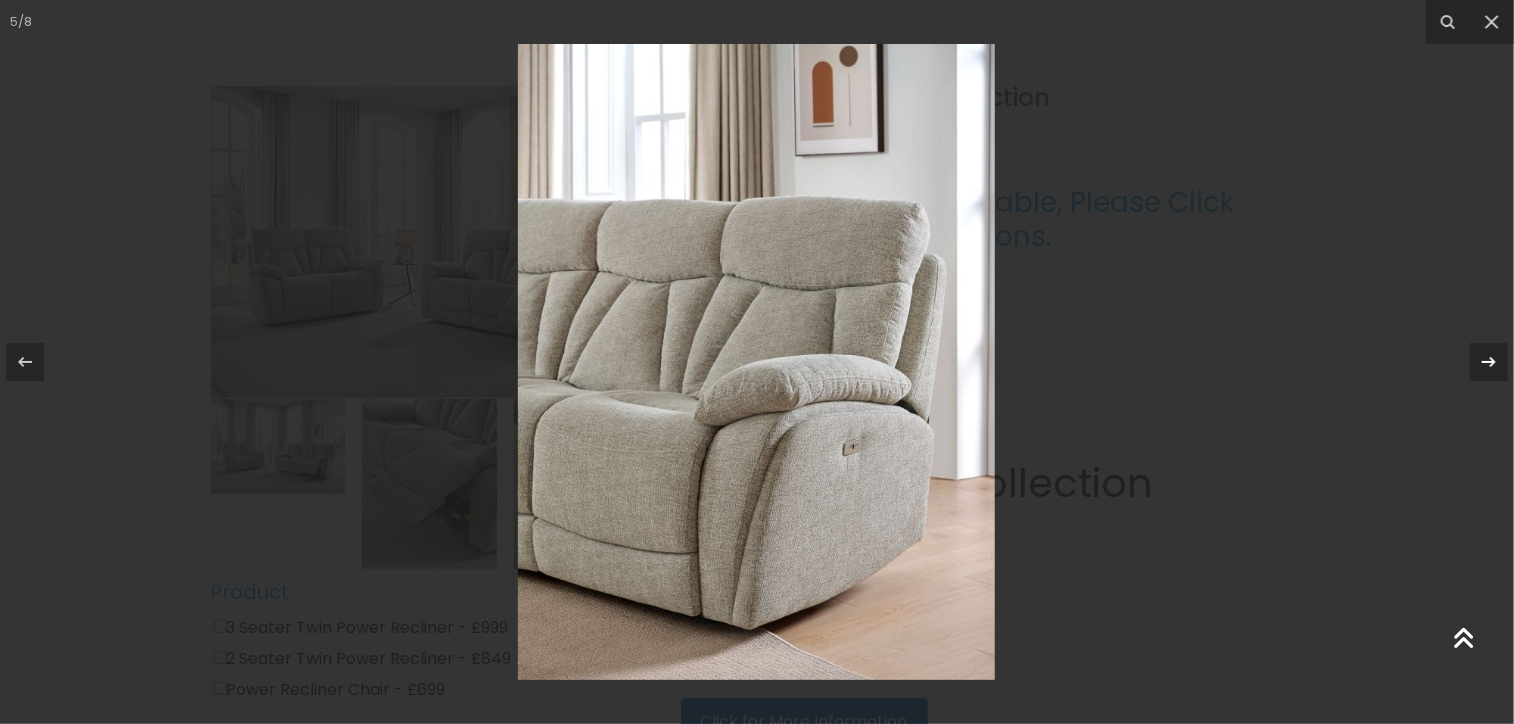 click 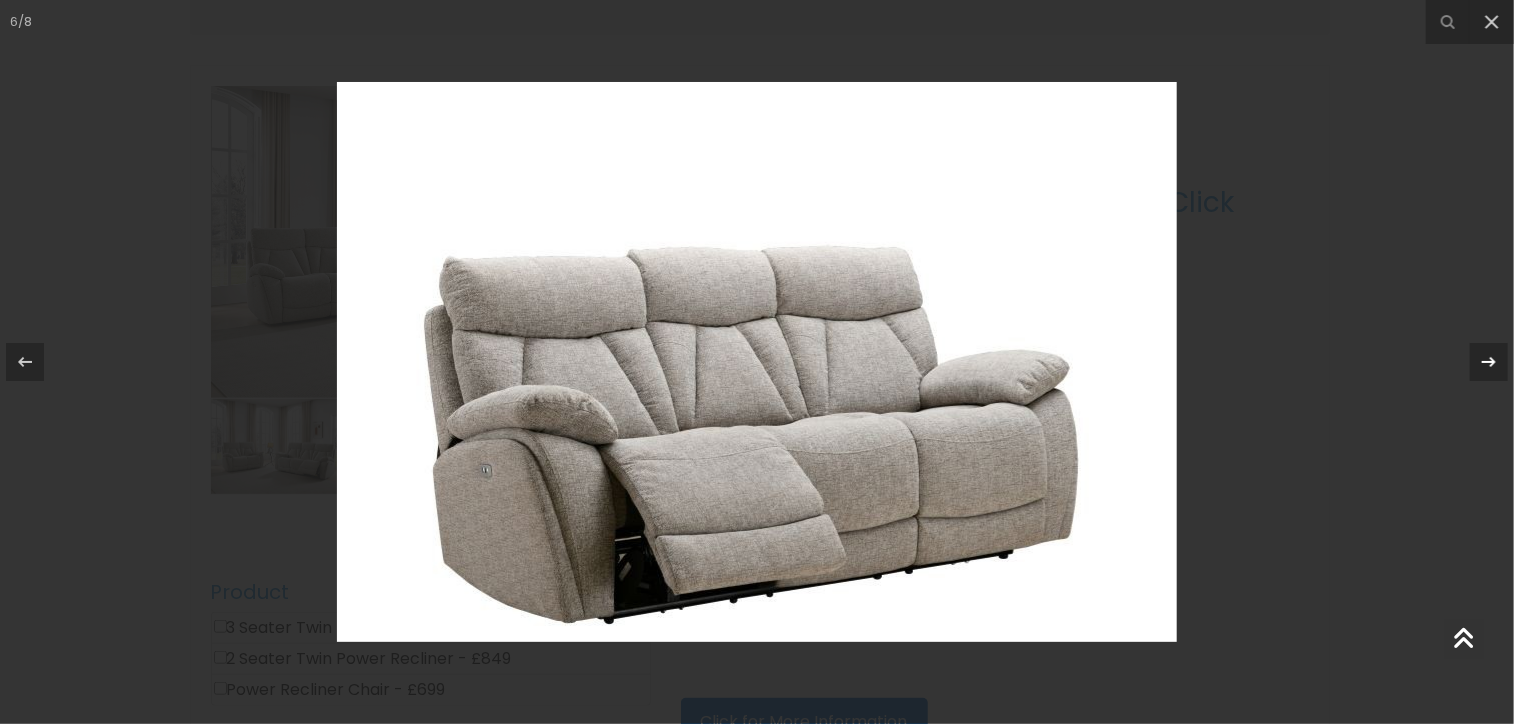 click 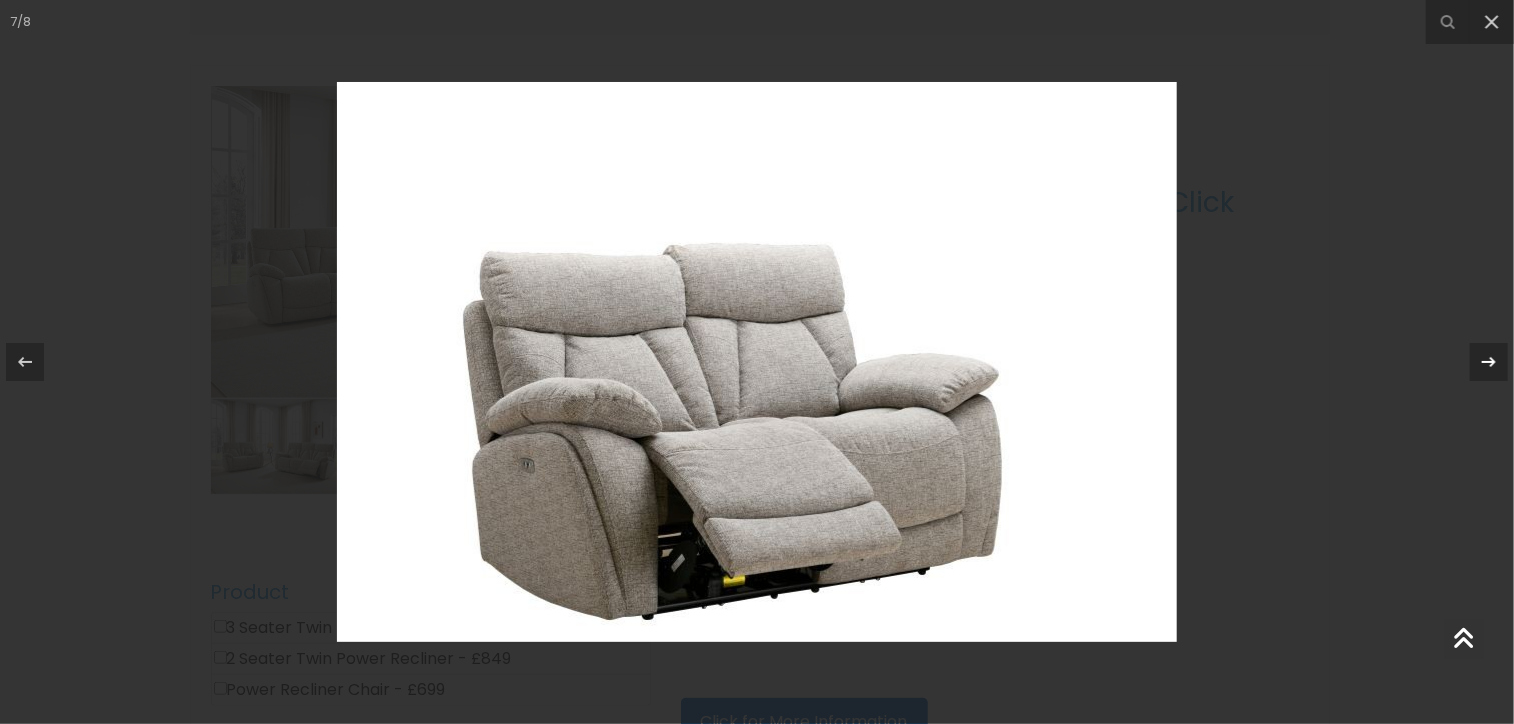 click 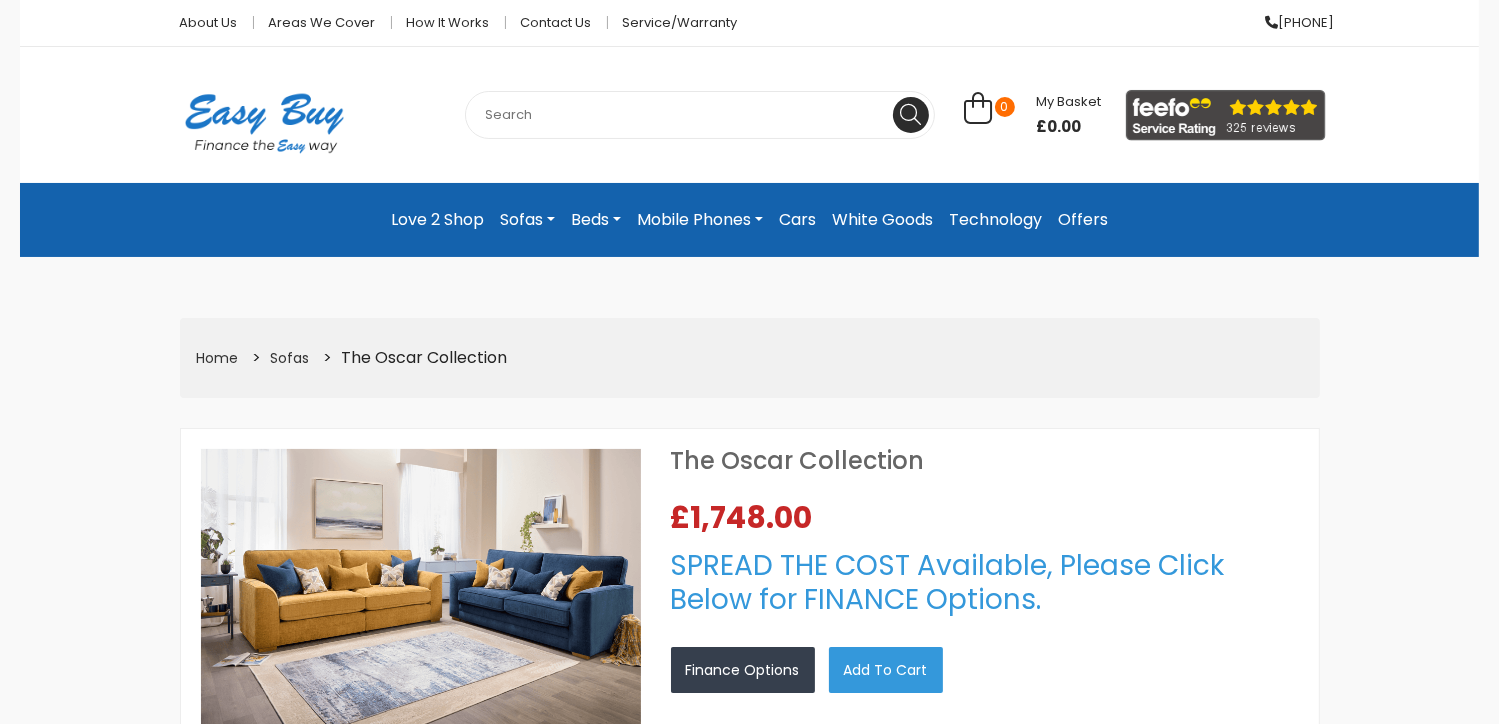 select on "Weekly" 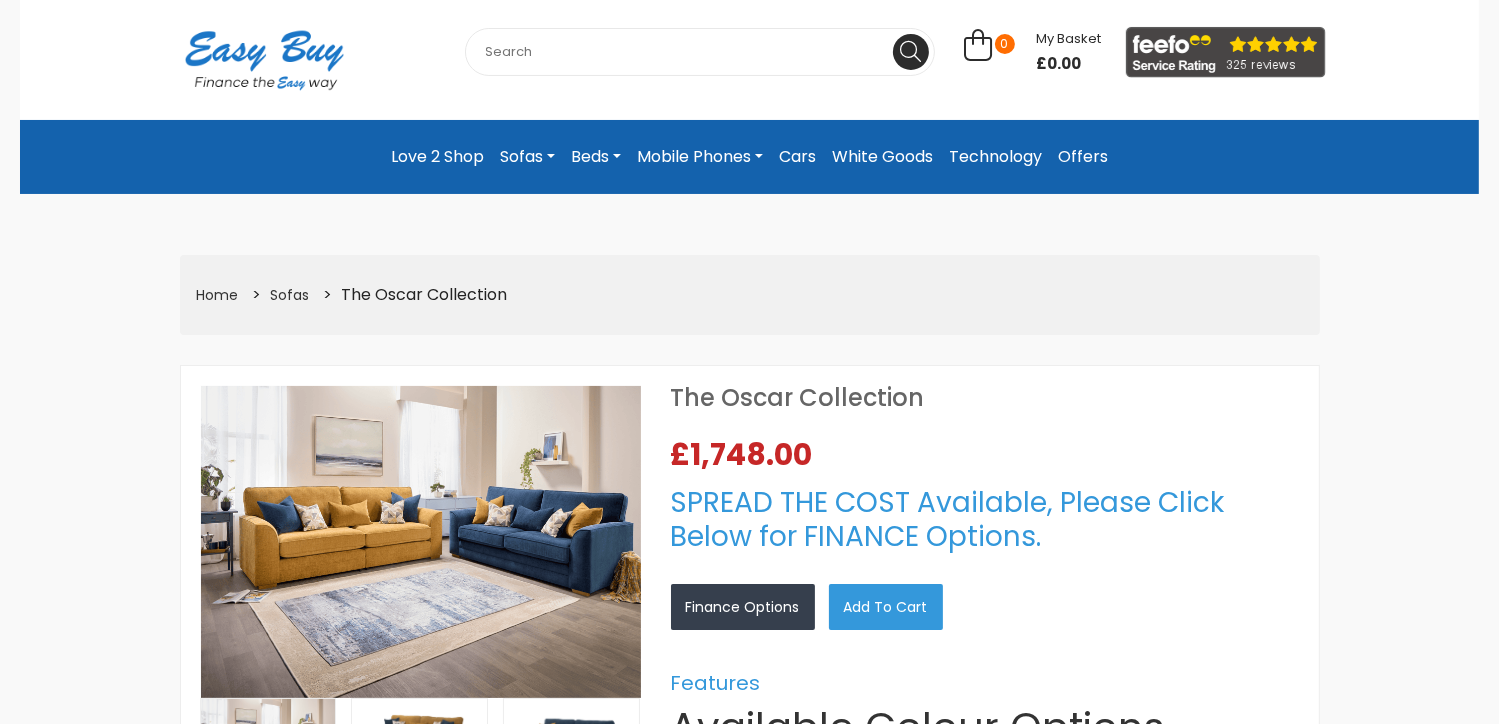 scroll, scrollTop: 300, scrollLeft: 0, axis: vertical 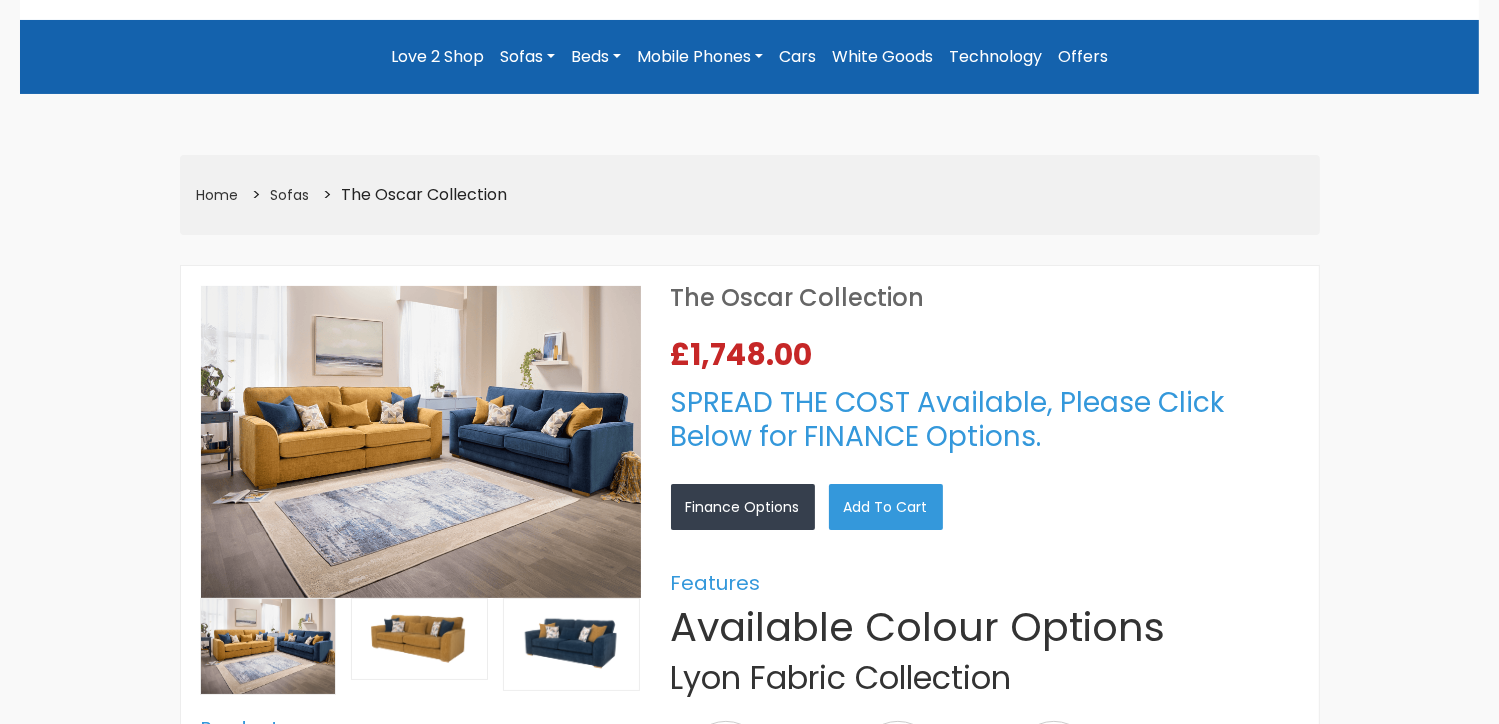 click at bounding box center (421, 441) 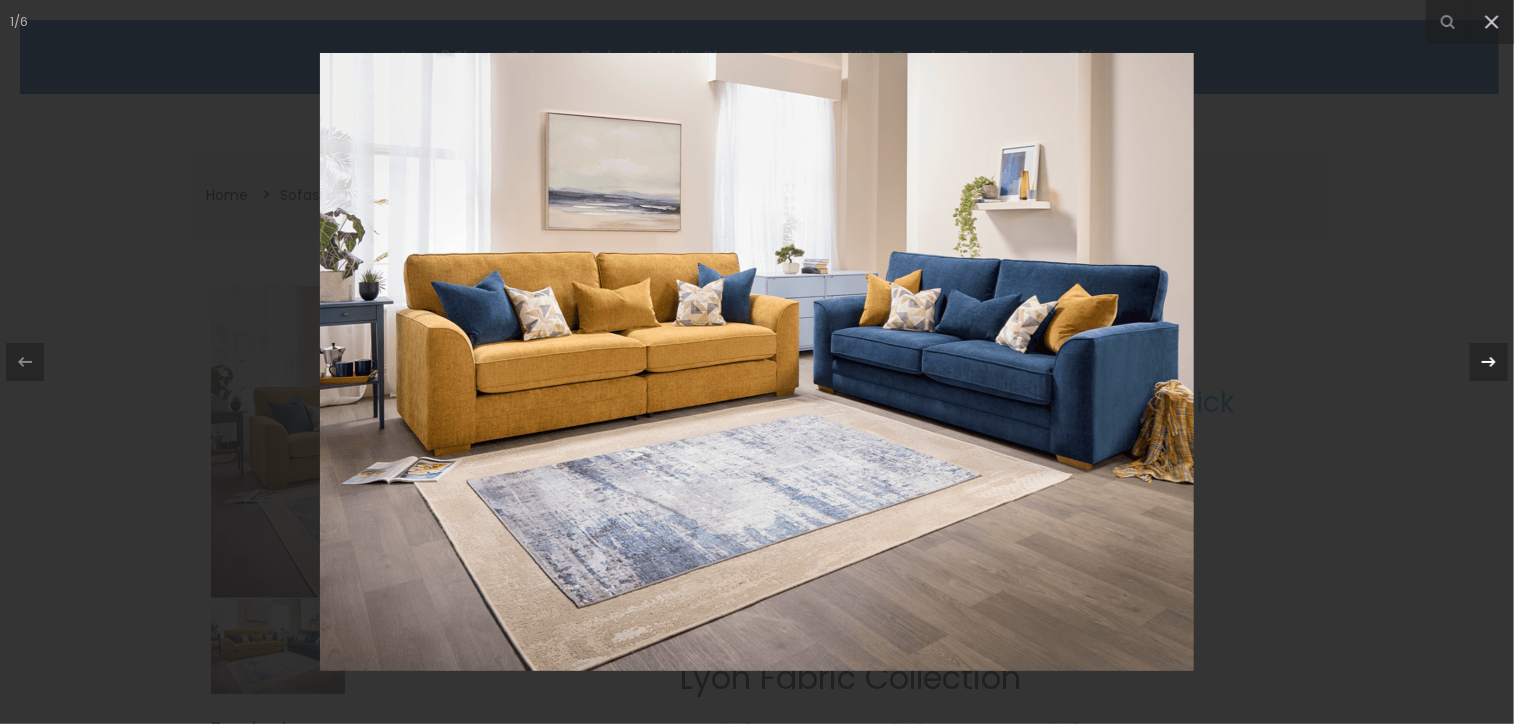 click 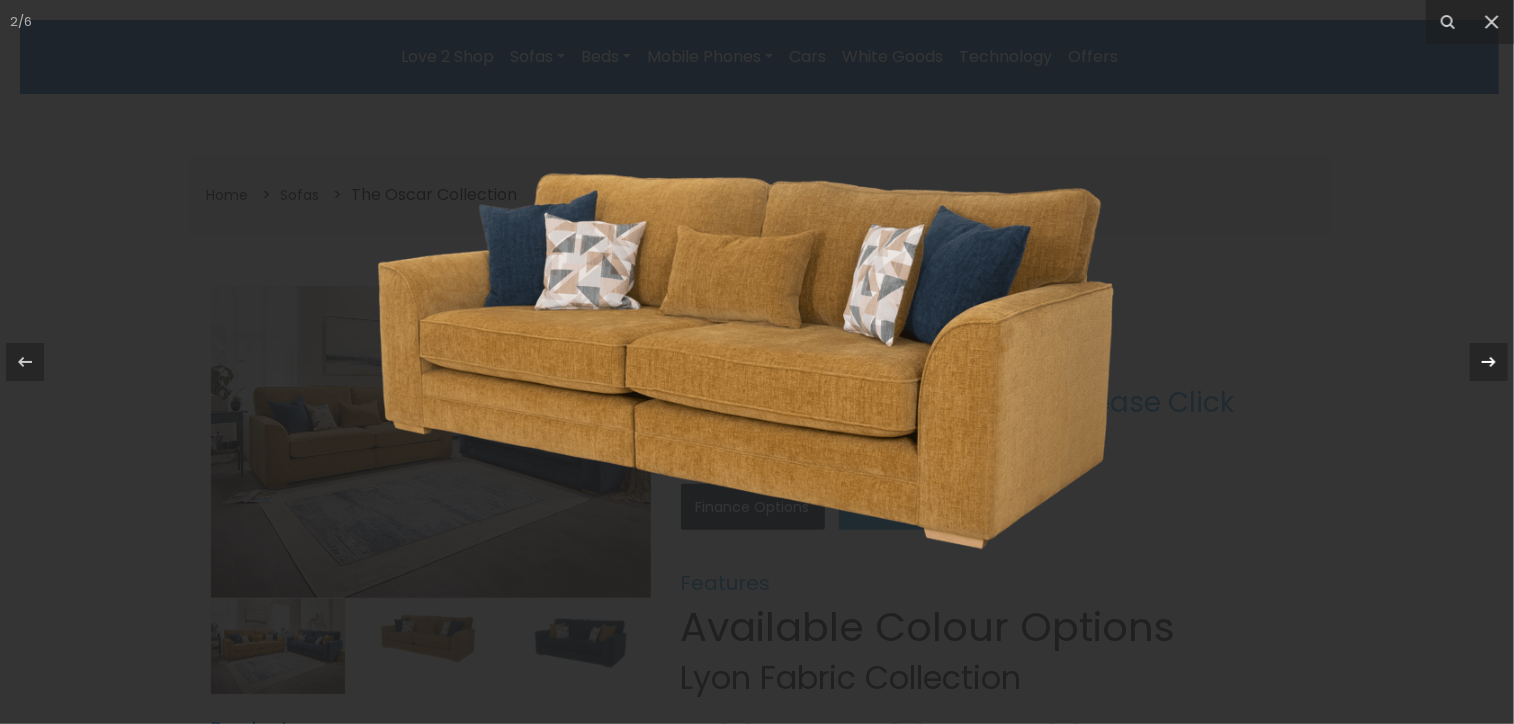 click on "2  /  6" at bounding box center [757, 362] 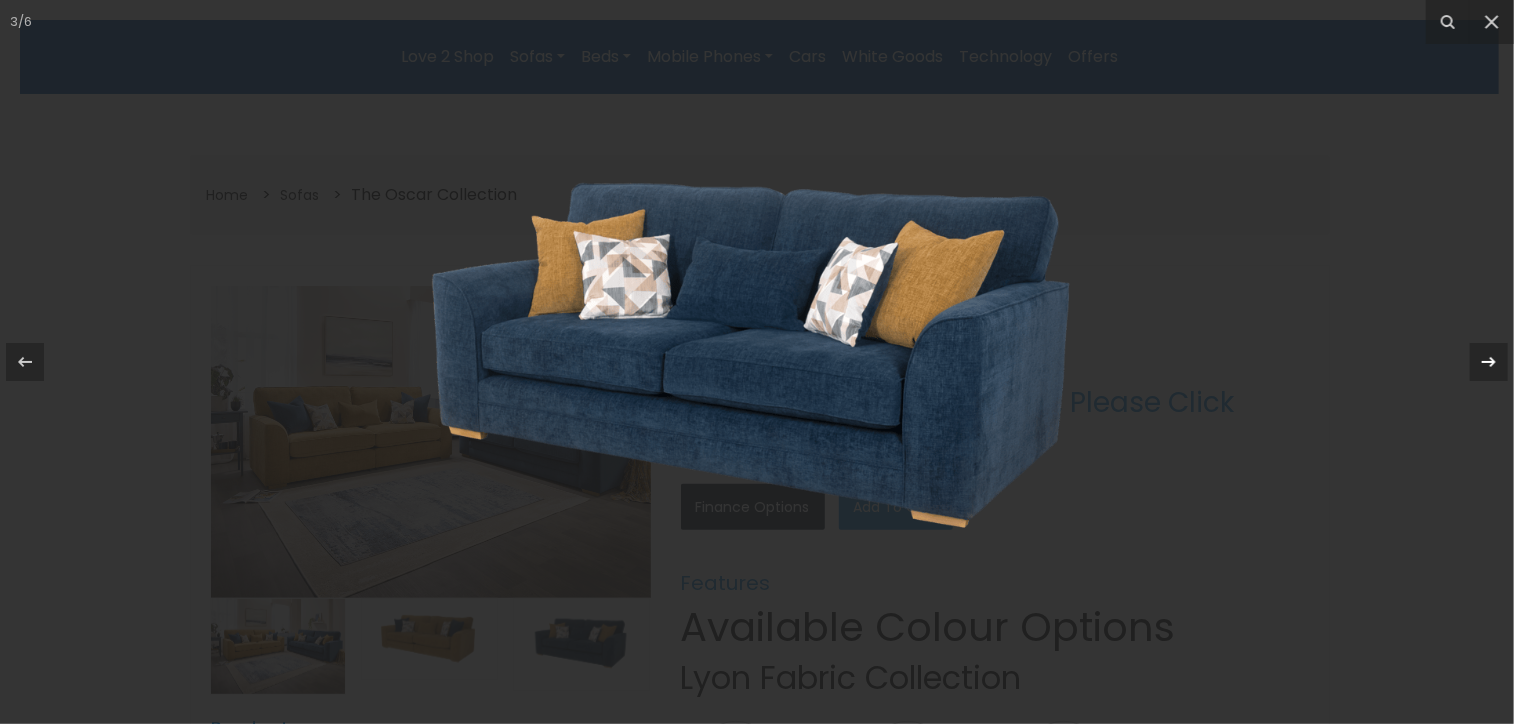 click 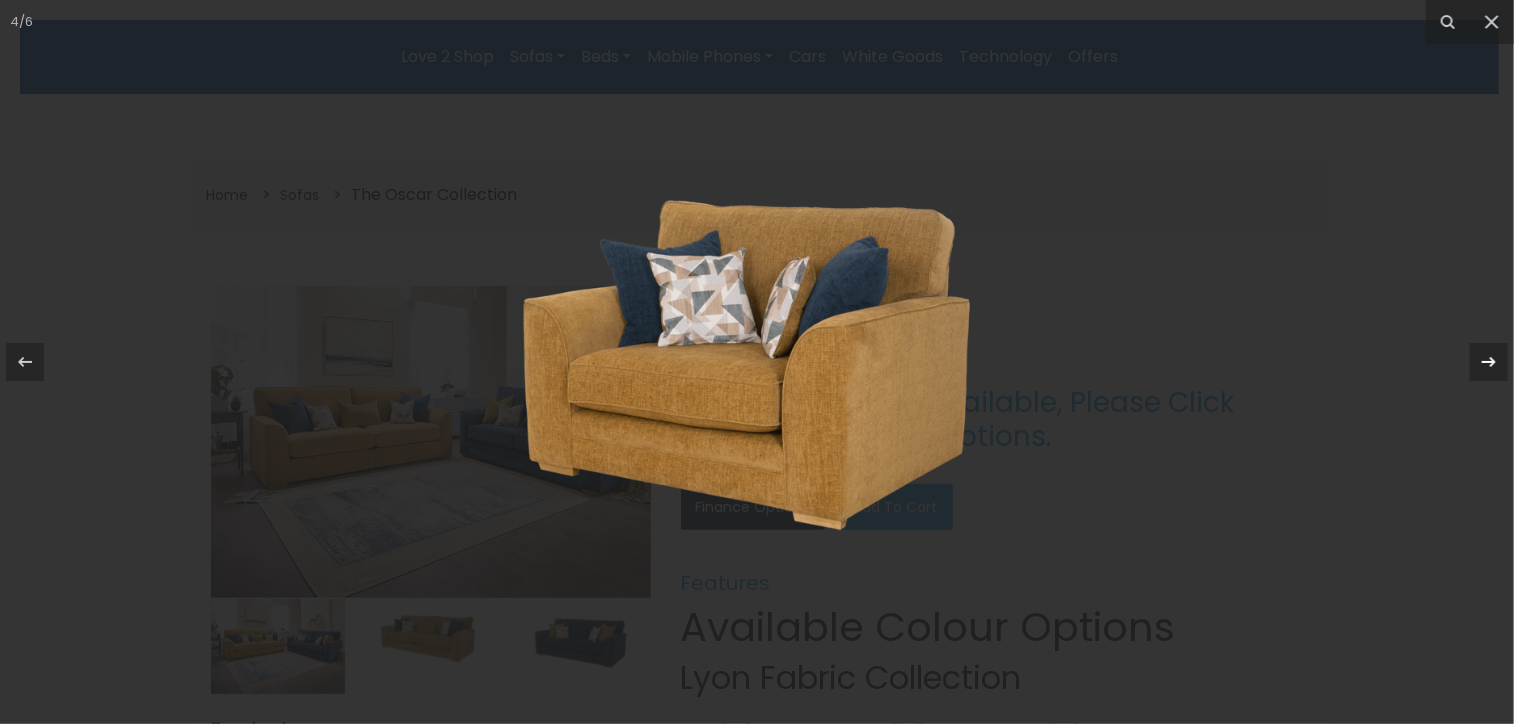 click 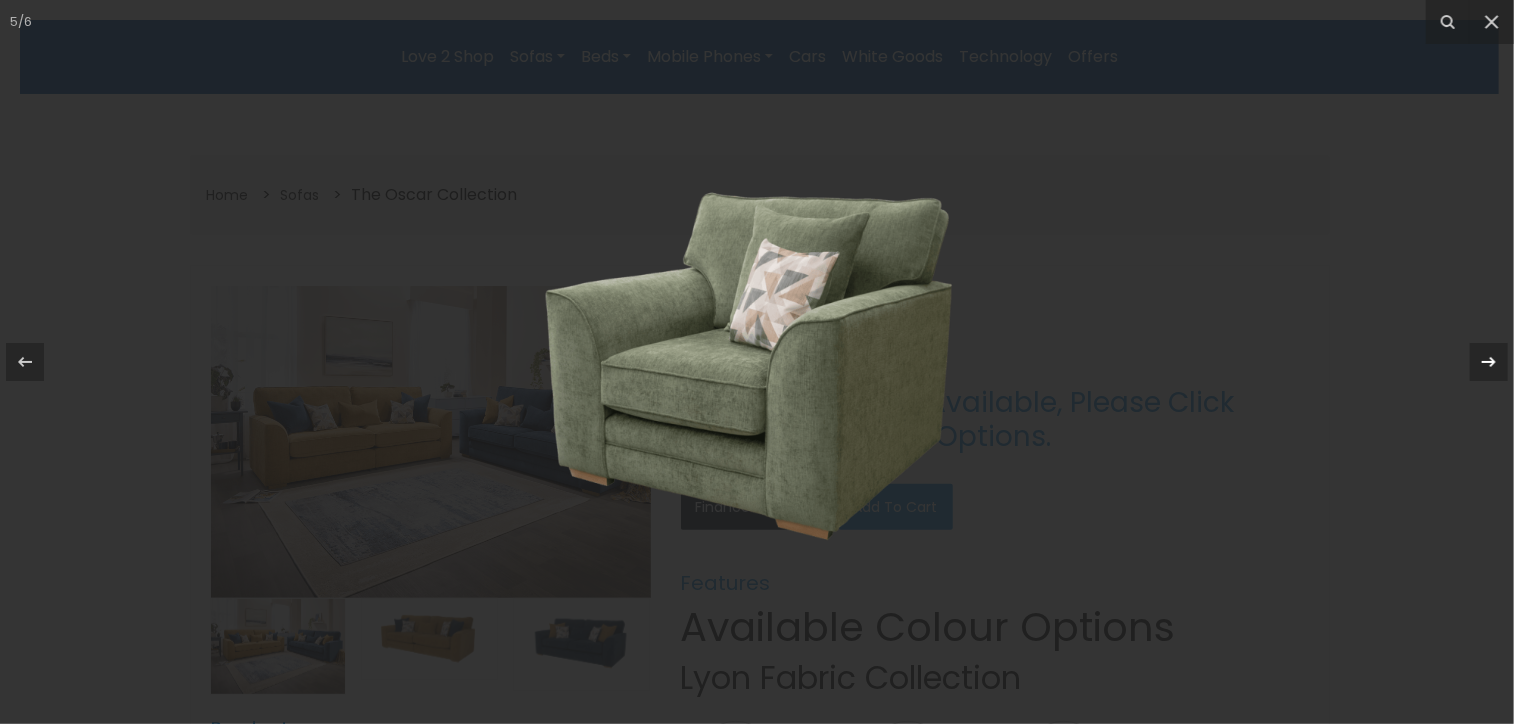click on "5  /  6" at bounding box center (757, 362) 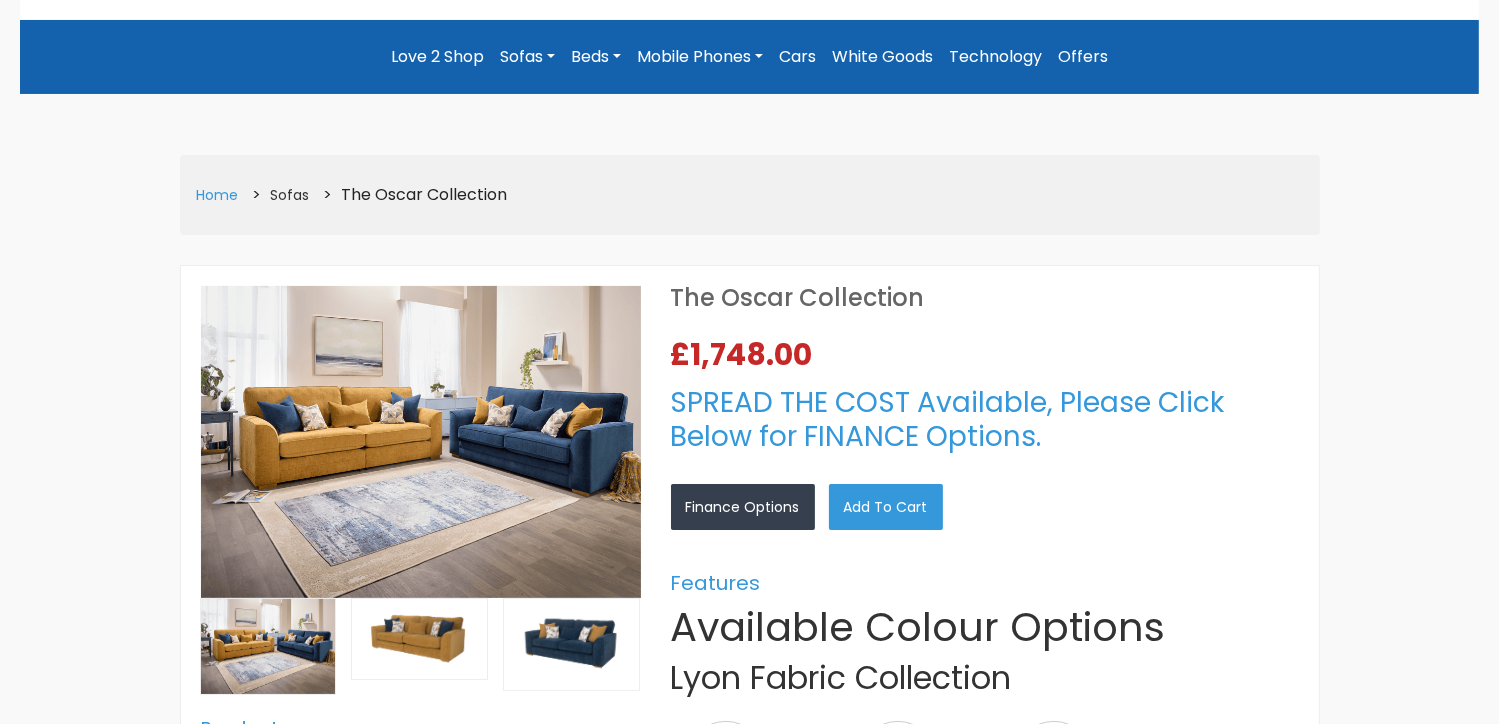 click on "Home" at bounding box center [218, 195] 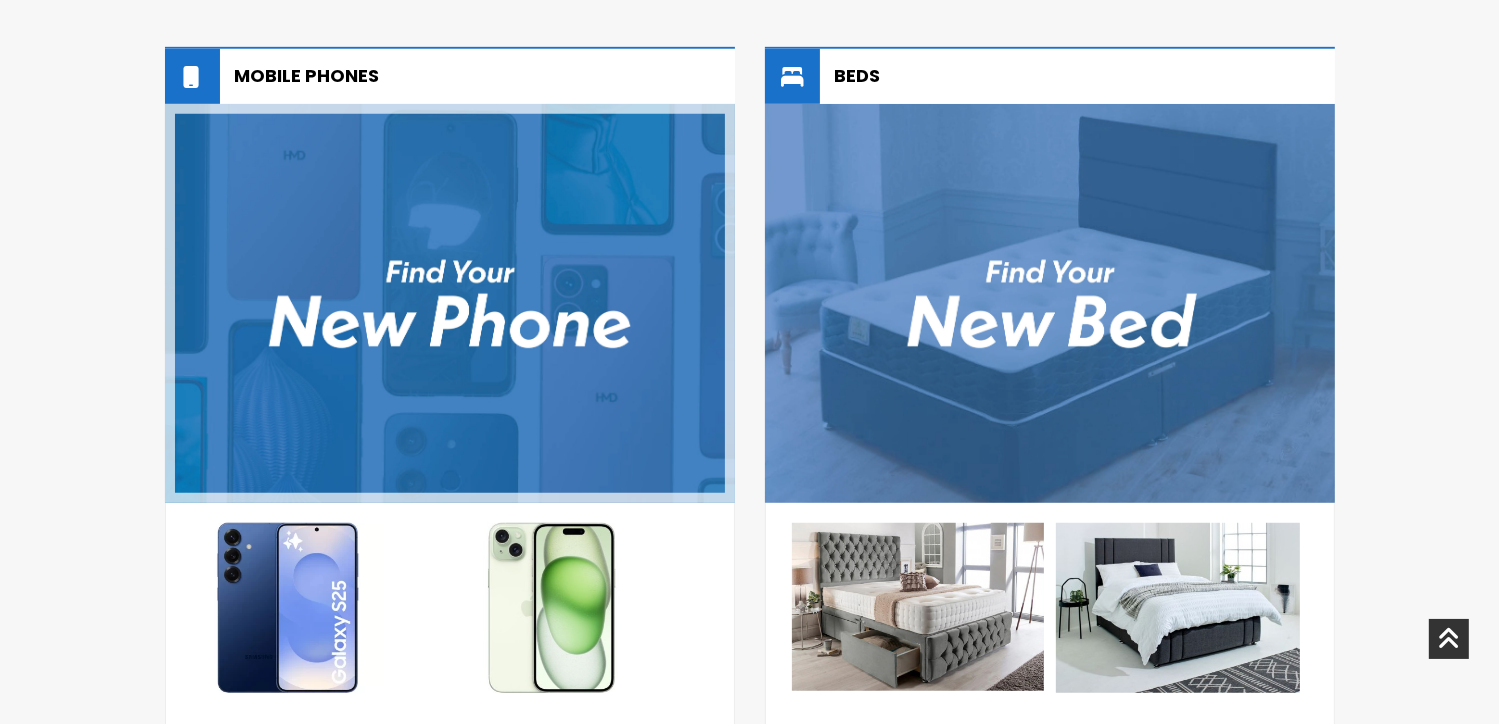 scroll, scrollTop: 1200, scrollLeft: 0, axis: vertical 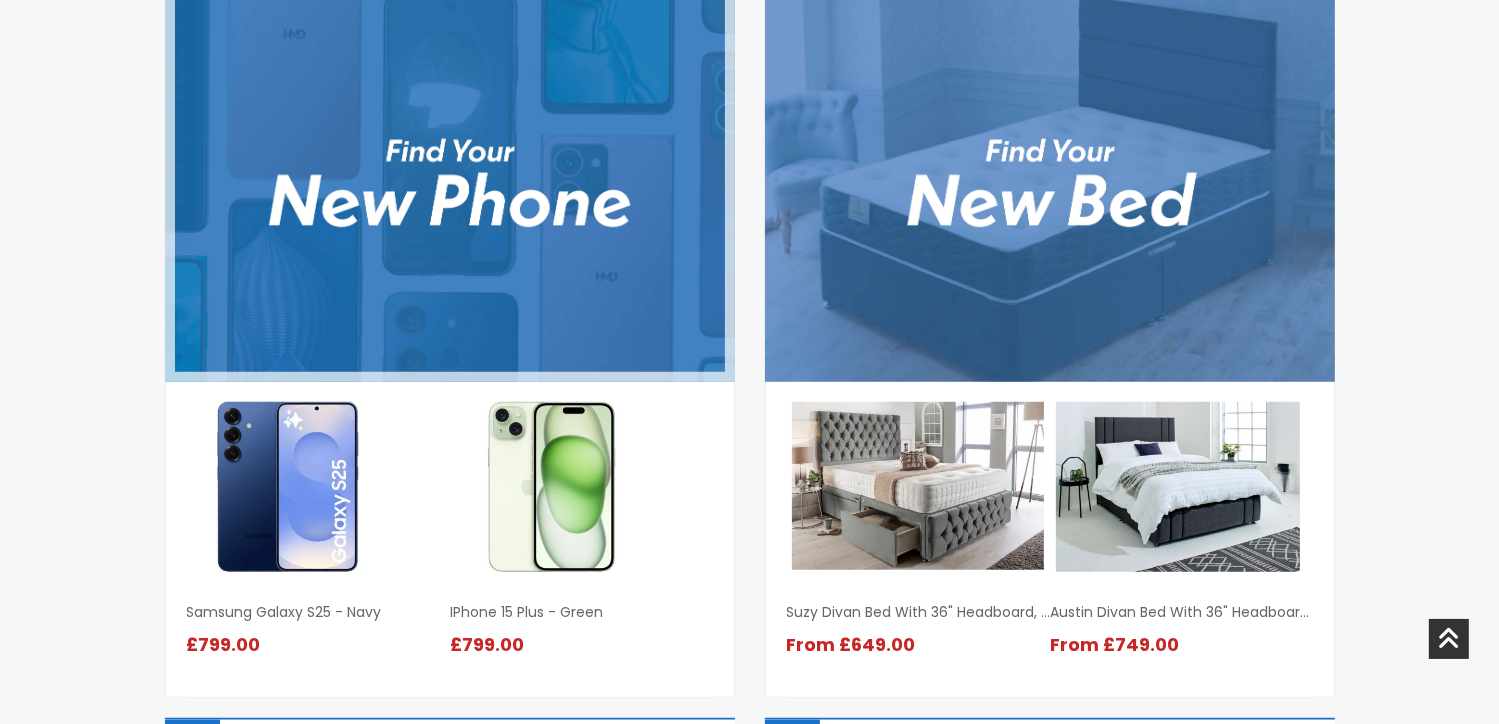 click at bounding box center (450, 182) 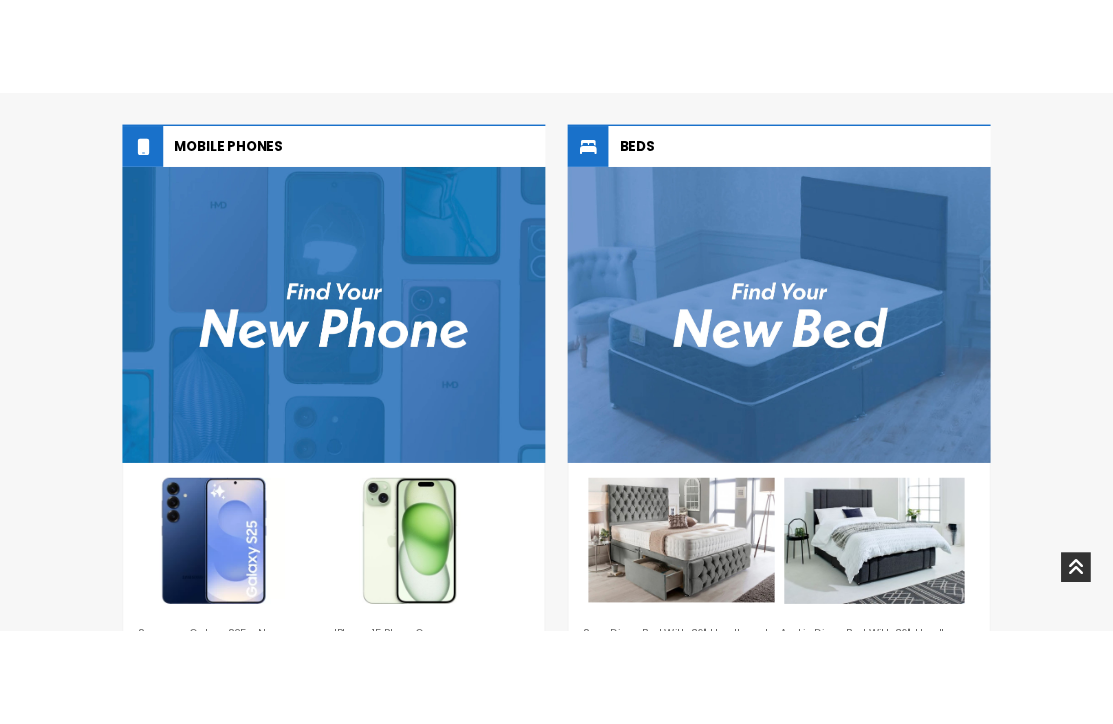 scroll, scrollTop: 1436, scrollLeft: 0, axis: vertical 